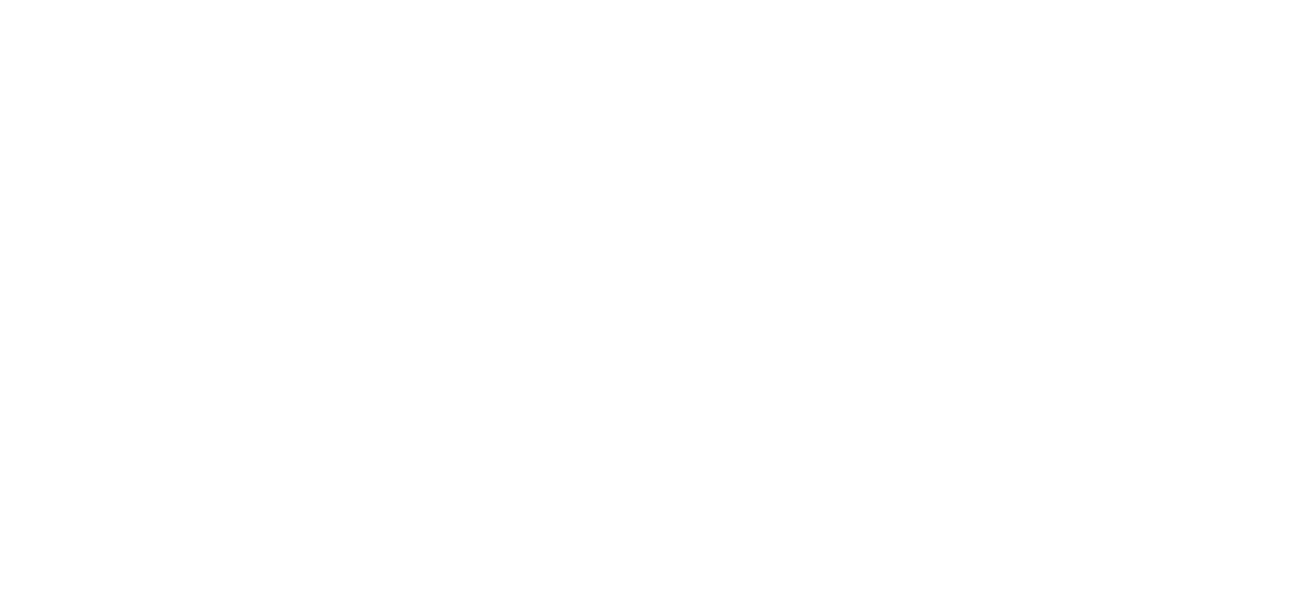 scroll, scrollTop: 0, scrollLeft: 0, axis: both 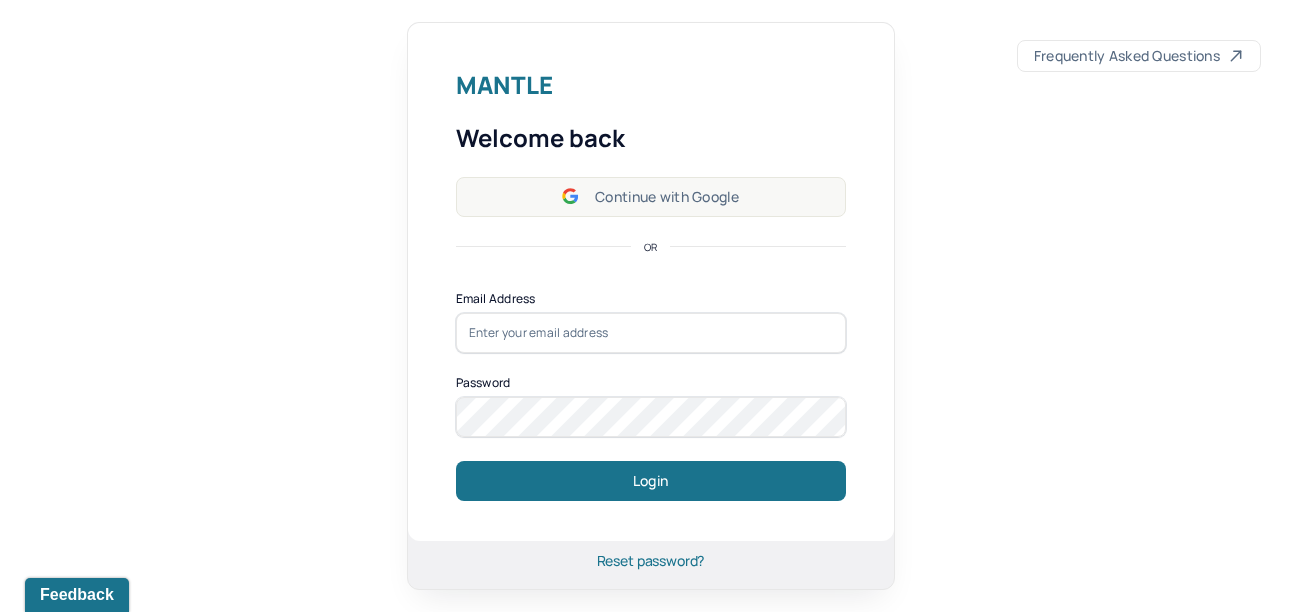 click on "Continue with Google" at bounding box center [651, 197] 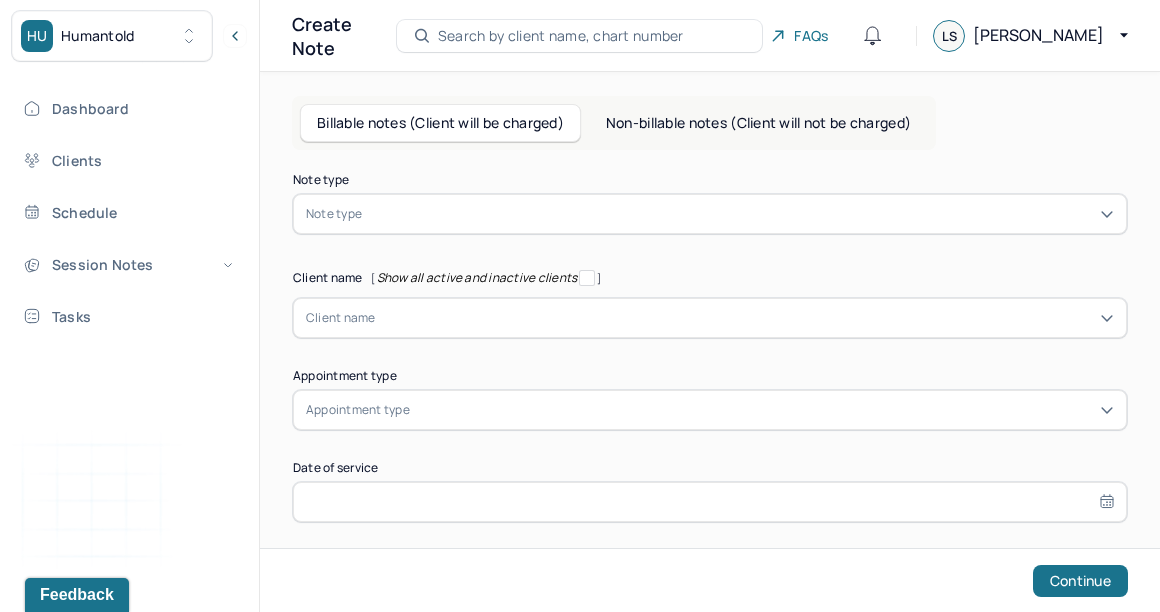 click on "Billable notes (Client will be charged)     Non-billable notes (Client will not be charged)   Note type Note type Client name [ Show all active and inactive clients ] Client name Appointment type Appointment type Date of service Start time End time   Continue" at bounding box center (710, 396) 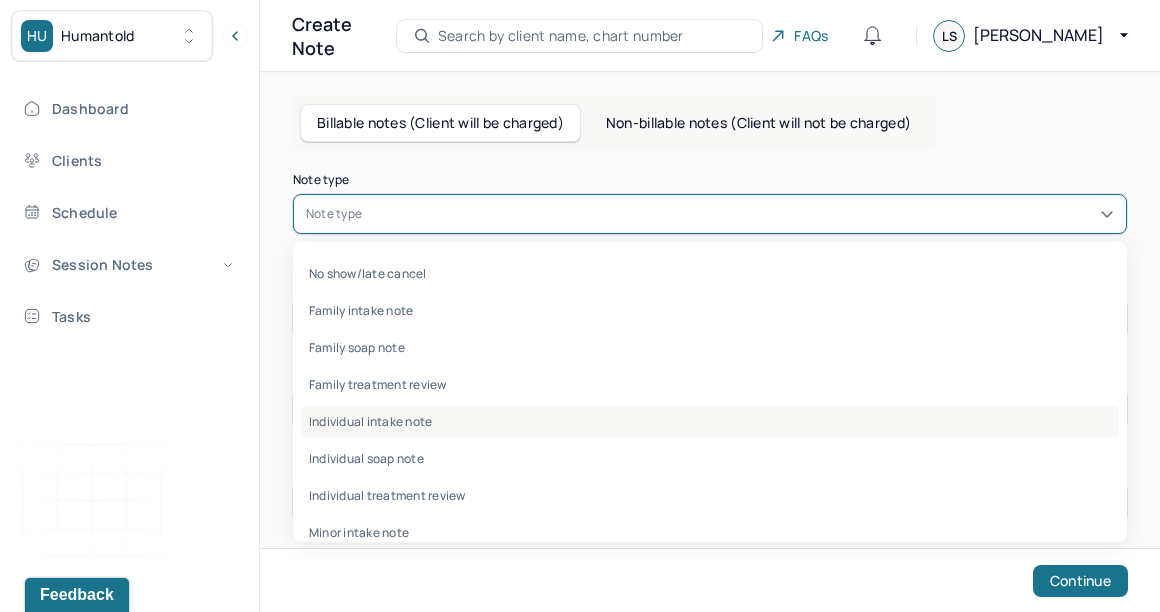 click on "Individual intake note" at bounding box center [710, 421] 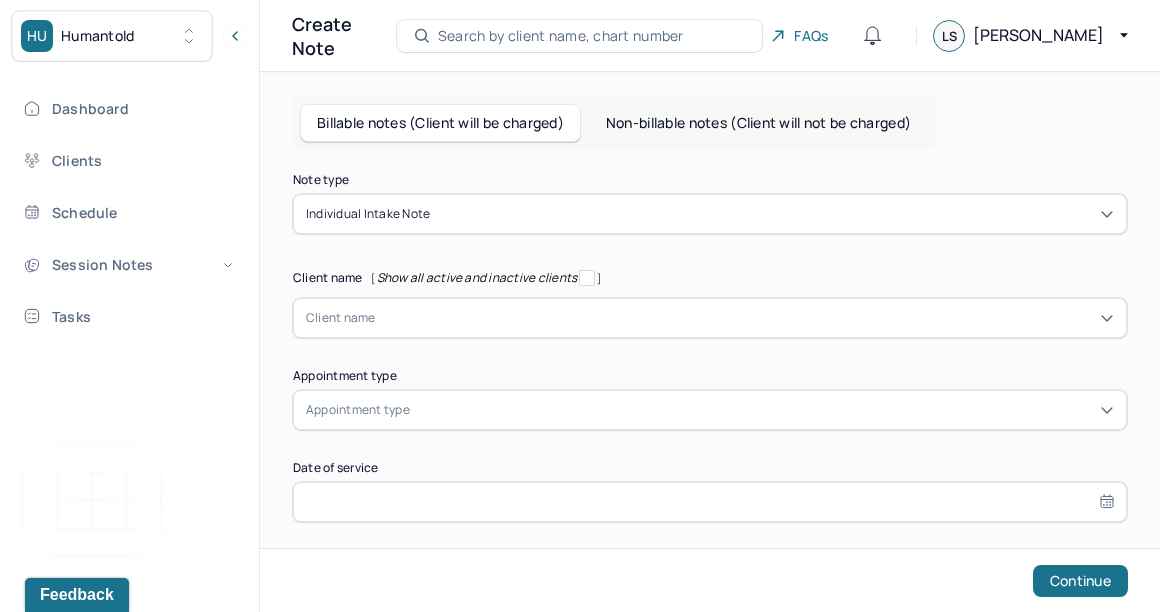 click on "Billable notes (Client will be charged)     Non-billable notes (Client will not be charged)   Note type Individual intake note Client name [ Show all active and inactive clients ] Client name Supervisee name Appointment type Appointment type Date of service Start time End time   Continue" at bounding box center (710, 396) 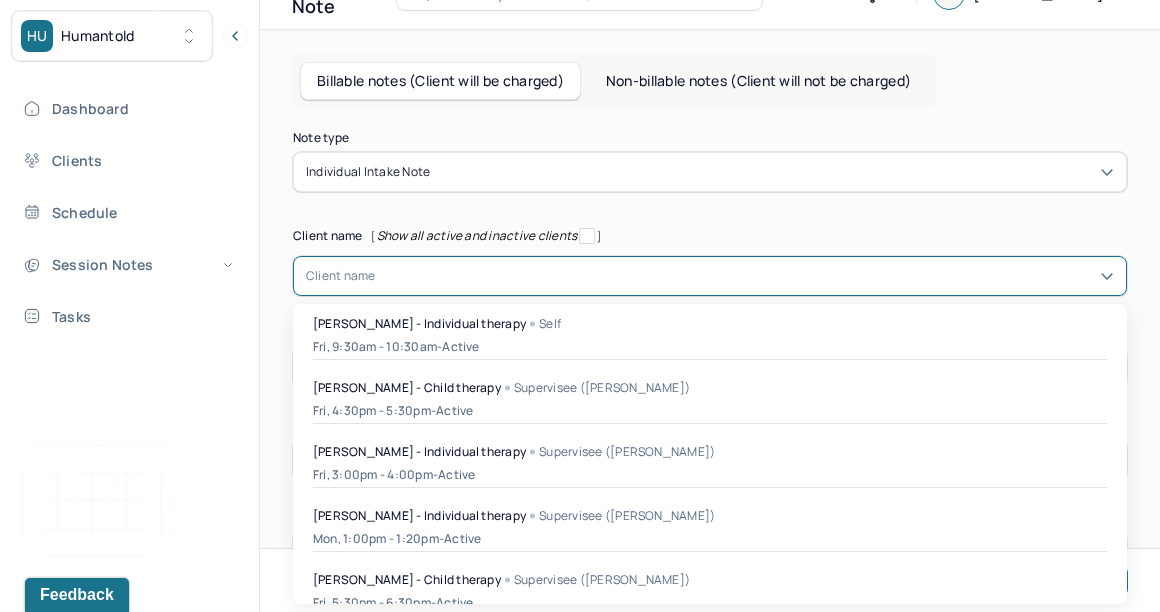 scroll, scrollTop: 43, scrollLeft: 0, axis: vertical 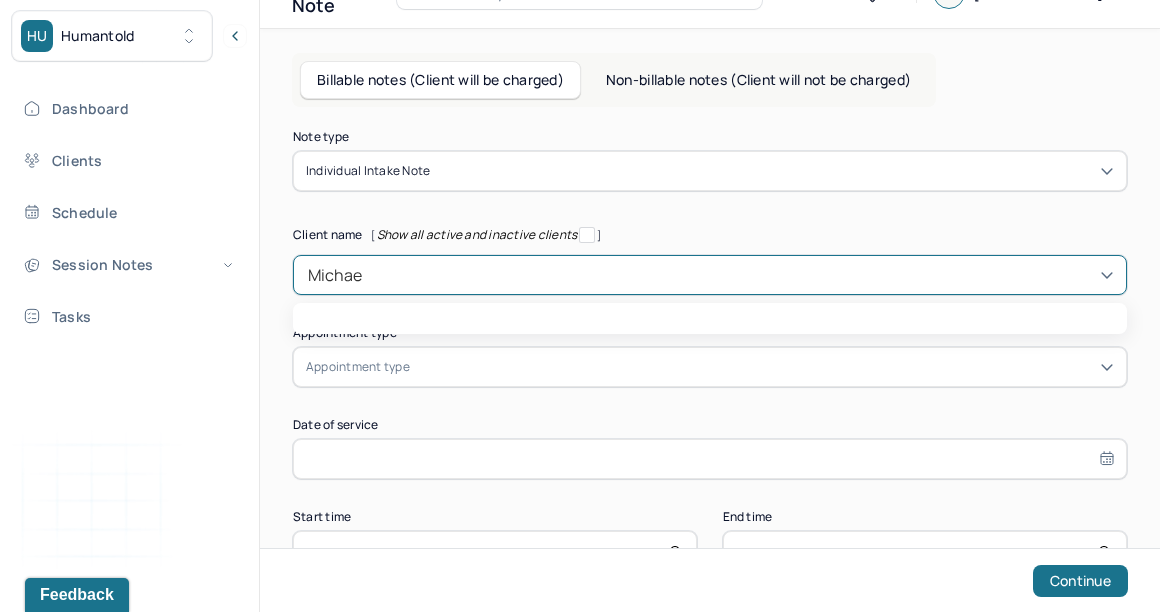type on "Michael" 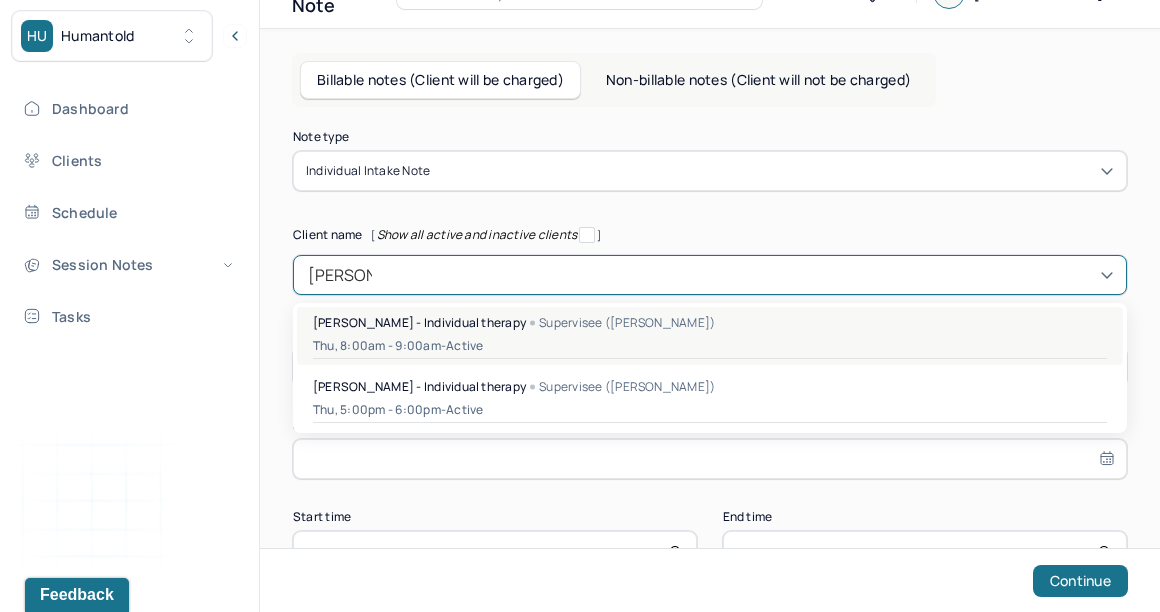 click on "Michael Salony - Individual therapy Supervisee (Brianna F.)
Thu, 8:00am - 9:00am  -  active" at bounding box center [710, 336] 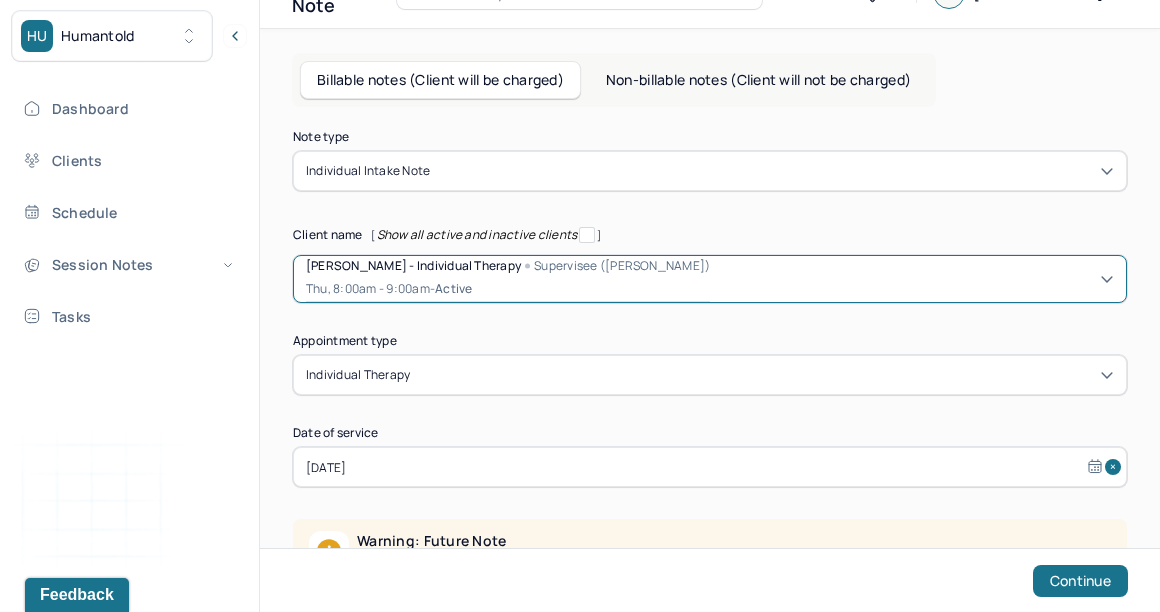 click on "Note type Individual intake note Client name [ Show all active and inactive clients ] option [object Object], selected. Michael Salony - Individual therapy Supervisee (Brianna F.)
Thu, 8:00am - 9:00am  -  active Supervisee name Brianna Foppiano Appointment type individual therapy Date of service Jul 17, 2025 Warning: Future Note This note can only be saved as draft because the DOS is still in the future Start time 08:00 End time 09:00   Continue" at bounding box center [710, 406] 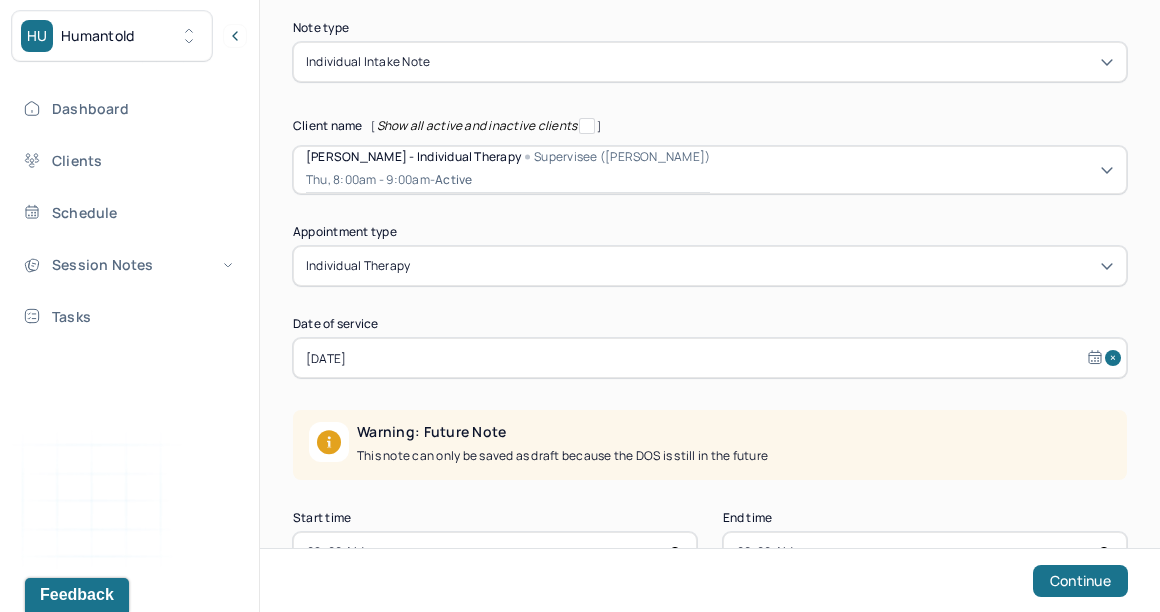 scroll, scrollTop: 160, scrollLeft: 0, axis: vertical 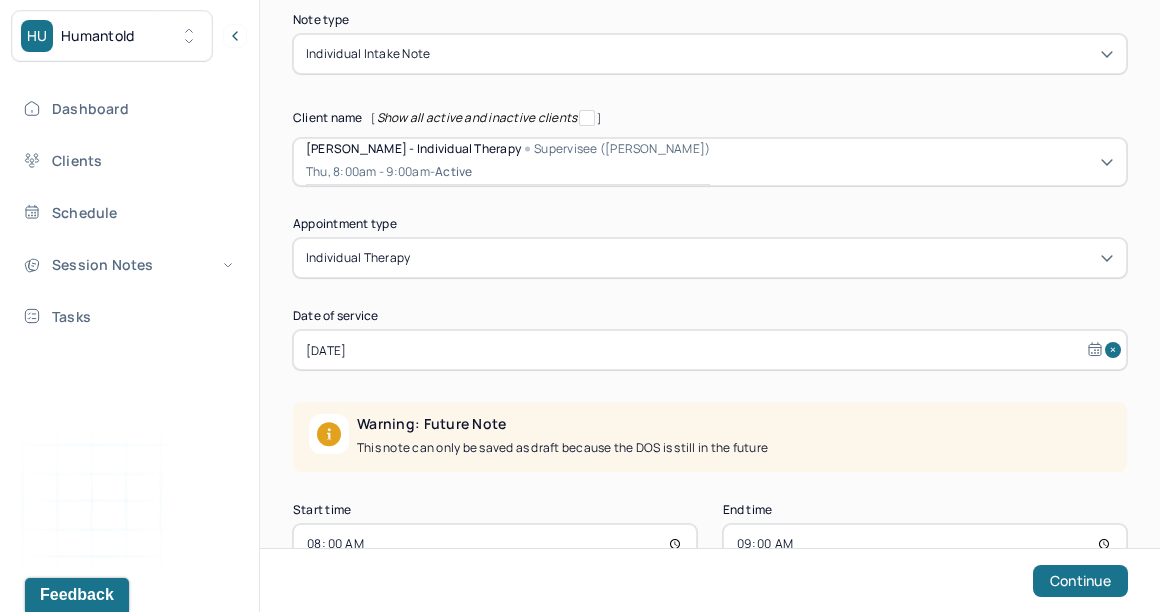 click on "Jul 17, 2025" at bounding box center [710, 350] 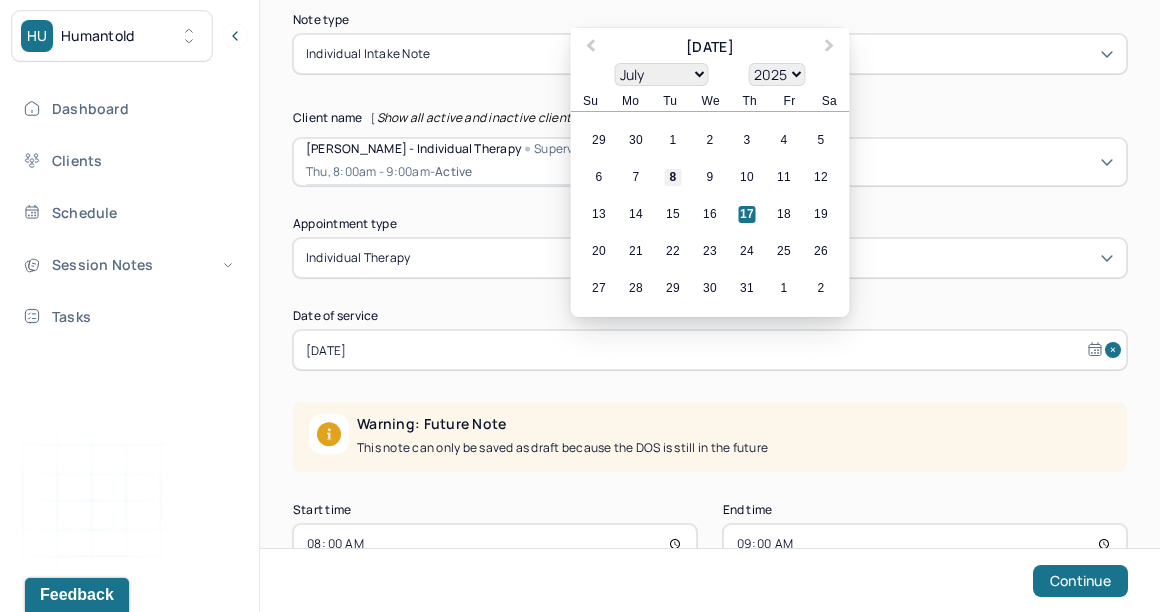 click on "8" at bounding box center (673, 177) 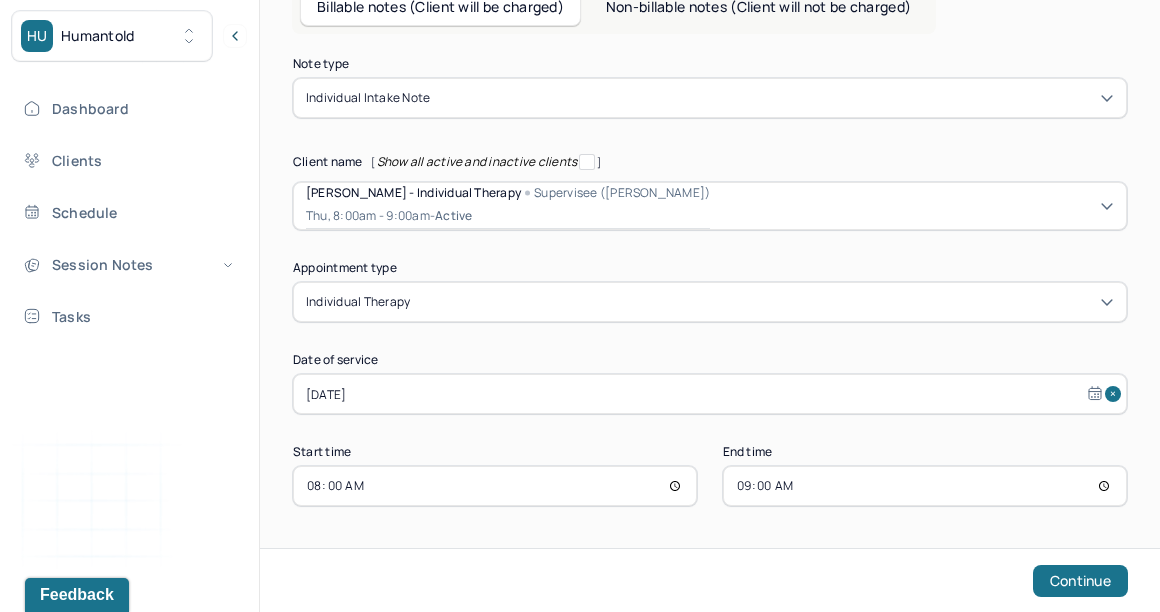 click on "Note type Individual intake note Client name [ Show all active and inactive clients ] Michael Salony - Individual therapy Supervisee (Brianna F.)
Thu, 8:00am - 9:00am  -  active Supervisee name Brianna Foppiano Appointment type individual therapy Date of service Jul 8, 2025 Start time 08:00 End time 09:00   Continue" at bounding box center [710, 282] 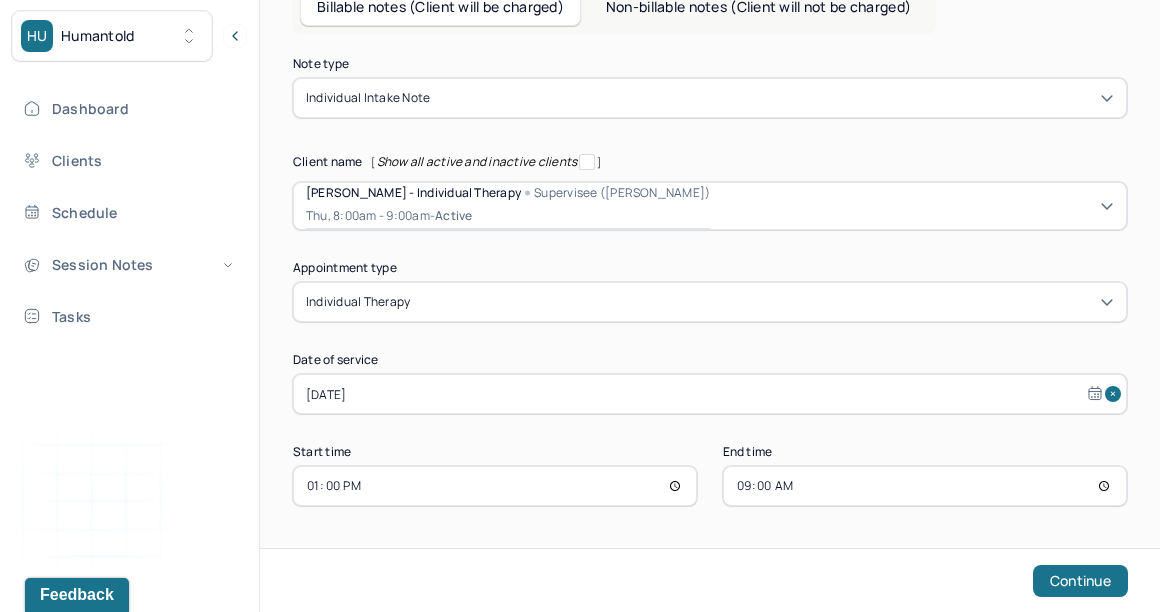 type on "13:00" 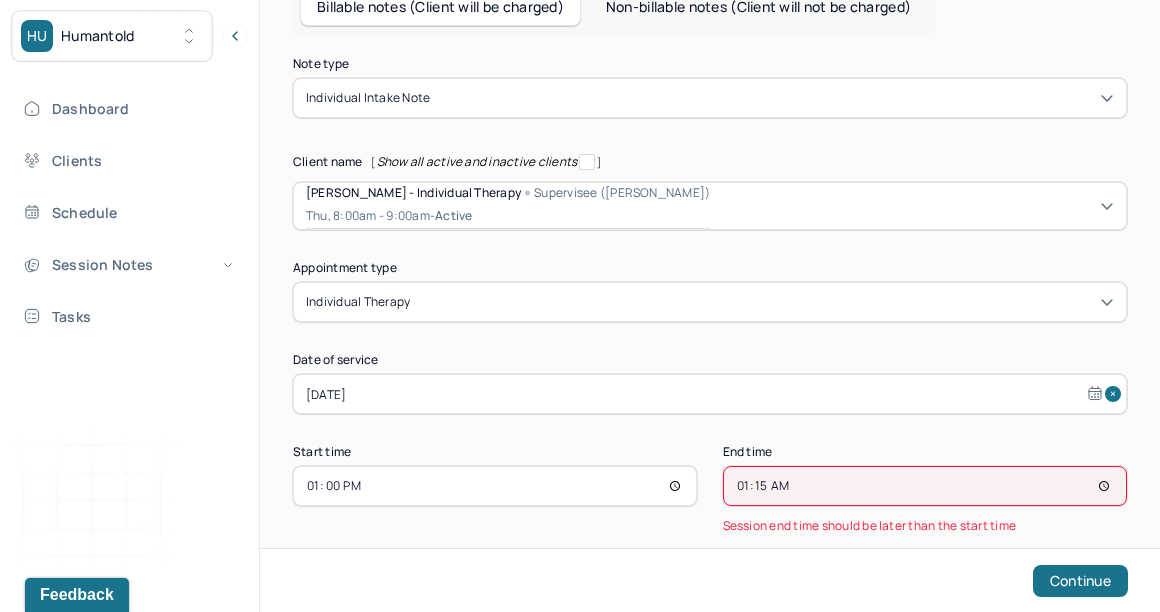 click on "01:15" at bounding box center [925, 486] 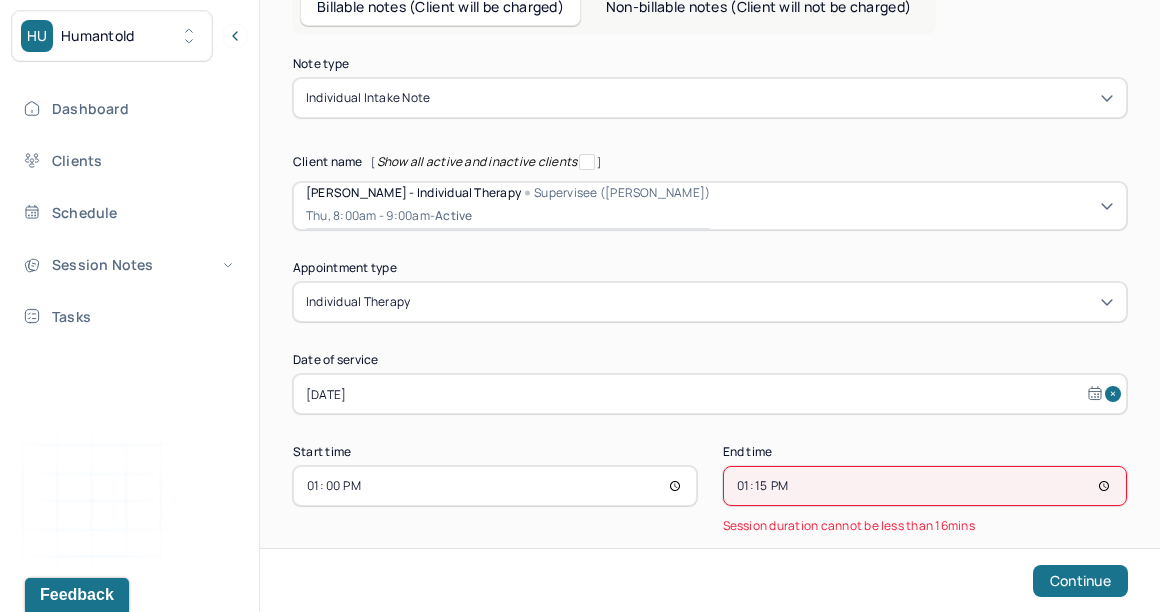 click on "Note type Individual intake note Client name [ Show all active and inactive clients ] Michael Salony - Individual therapy Supervisee (Brianna F.)
Thu, 8:00am - 9:00am  -  active Supervisee name Brianna Foppiano Appointment type individual therapy Date of service Jul 8, 2025 Start time 13:00 End time 13:15 Session duration cannot be less than 16mins Reason for short note duration   Continue" at bounding box center [710, 344] 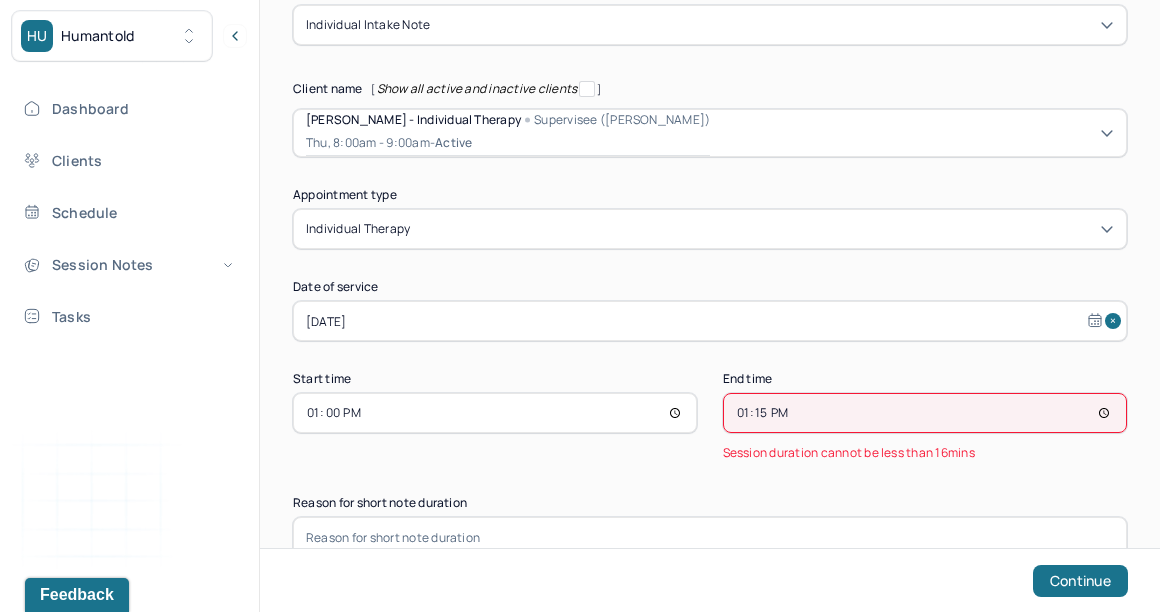 scroll, scrollTop: 209, scrollLeft: 0, axis: vertical 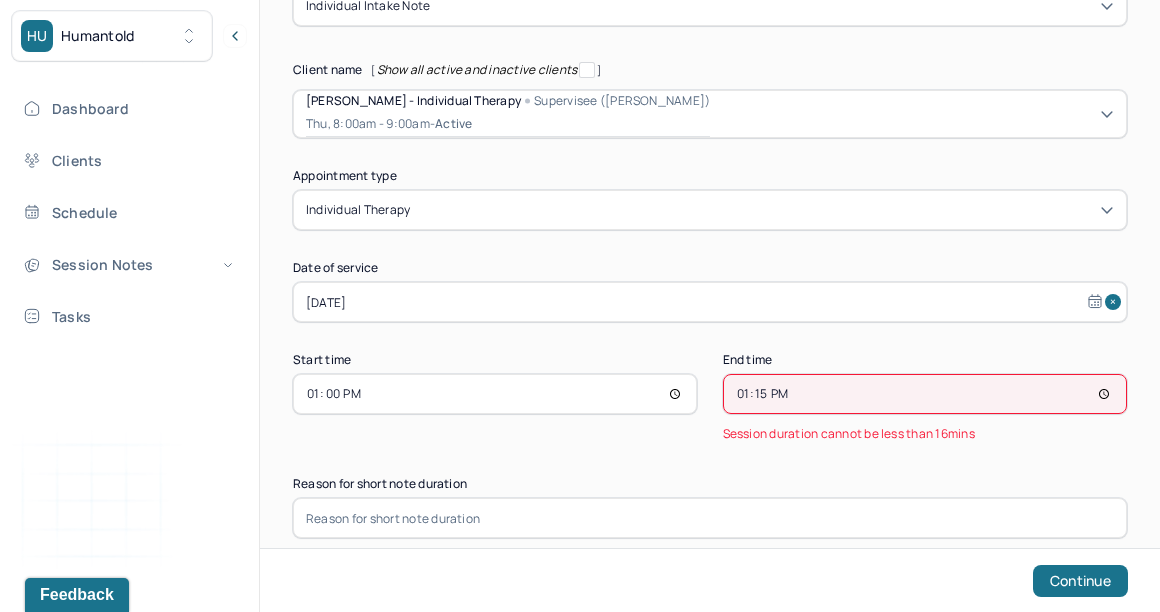 click on "13:15" at bounding box center (925, 394) 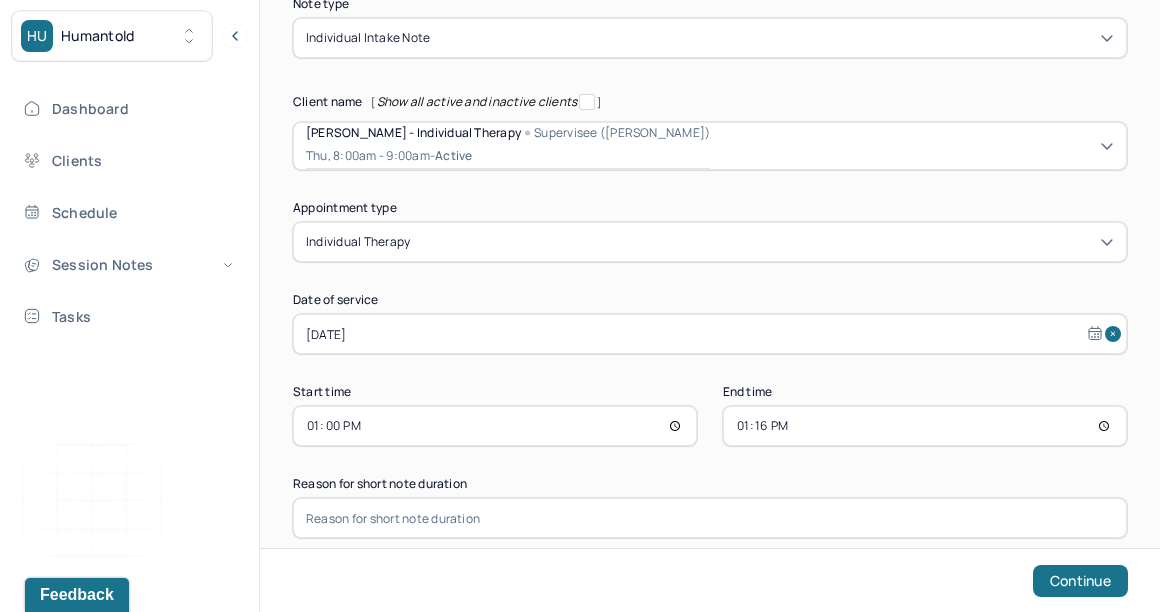 scroll, scrollTop: 176, scrollLeft: 0, axis: vertical 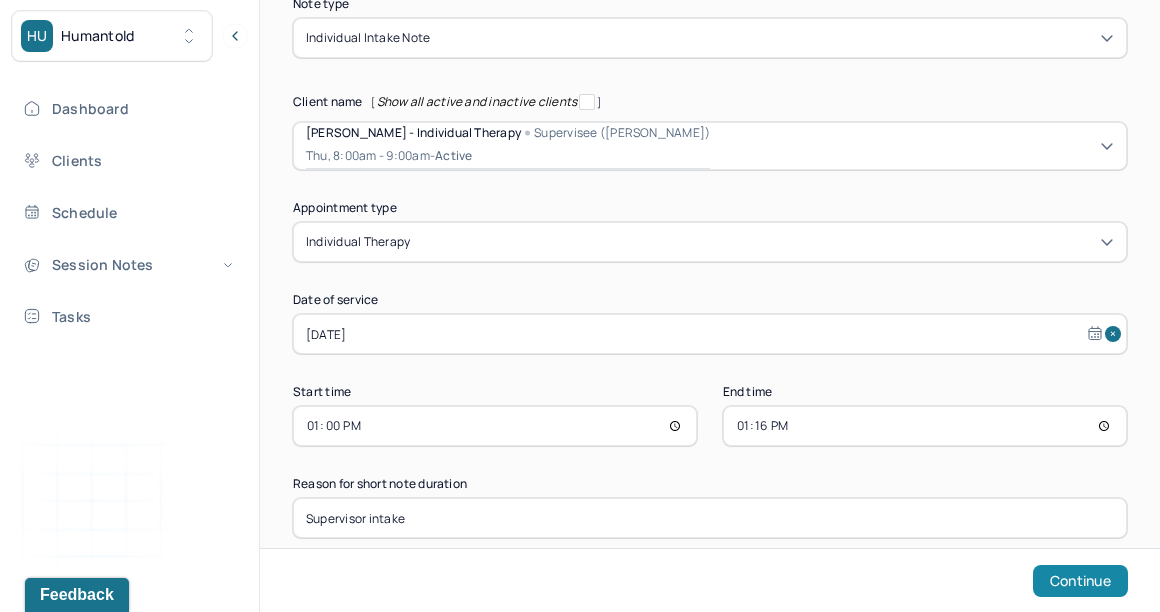 type on "Supervisor intake" 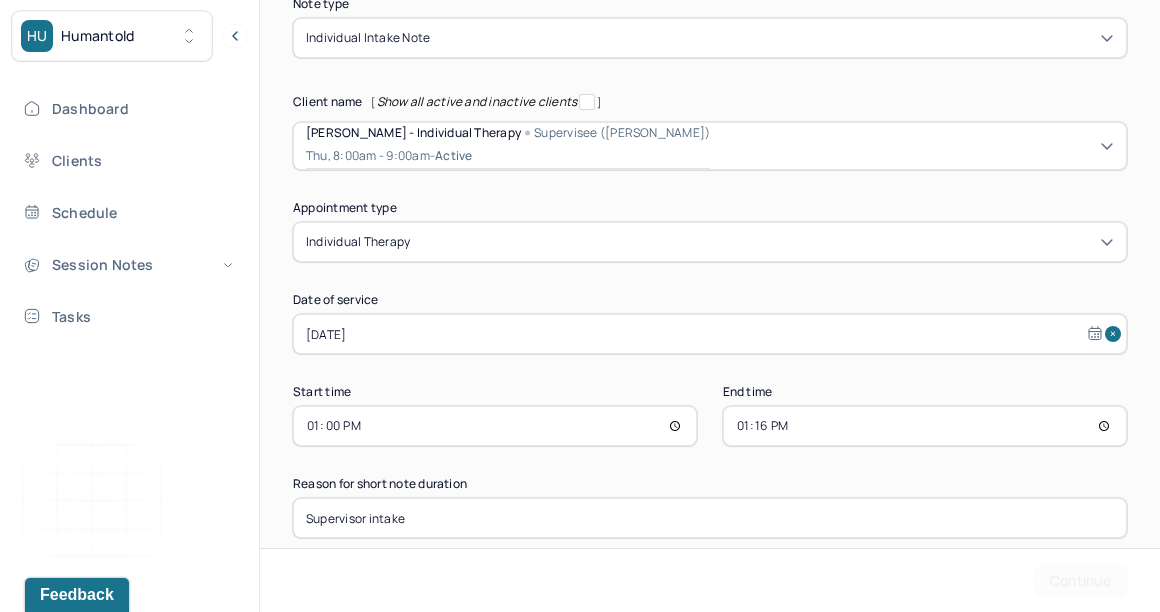 scroll, scrollTop: 0, scrollLeft: 0, axis: both 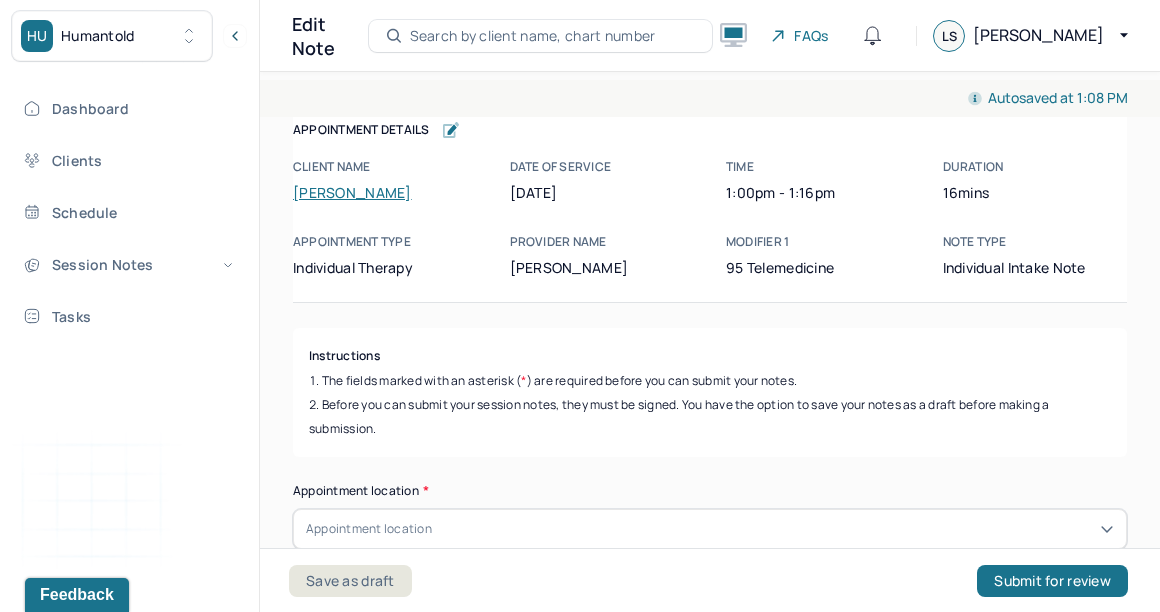 click on "Autosaved at 1:08 PM Appointment Details     Client name Michael Salony Date of service 07/08/2025 Time 1:00pm - 1:16pm Duration 16mins Appointment type individual therapy Provider name Brianna Foppiano Modifier 1 95 Telemedicine Note type Individual intake note Appointment Details     Client name Michael Salony Date of service 07/08/2025 Time 1:00pm - 1:16pm Duration 16mins Appointment type individual therapy Provider name Brianna Foppiano Modifier 1 95 Telemedicine Note type Individual intake note Instructions The fields marked with an asterisk ( * ) are required before you can submit your notes. Before you can submit your session notes, they must be signed. You have the option to save your notes as a draft before making a submission. Appointment location * Appointment location Primary diagnosis * Primary diagnosis Secondary diagnosis (optional) Secondary diagnosis Tertiary diagnosis (optional) Tertiary diagnosis Identity Preferred name (optional) Gender * Gender Pronouns (optional) Religion (optional) Race" at bounding box center [710, 5962] 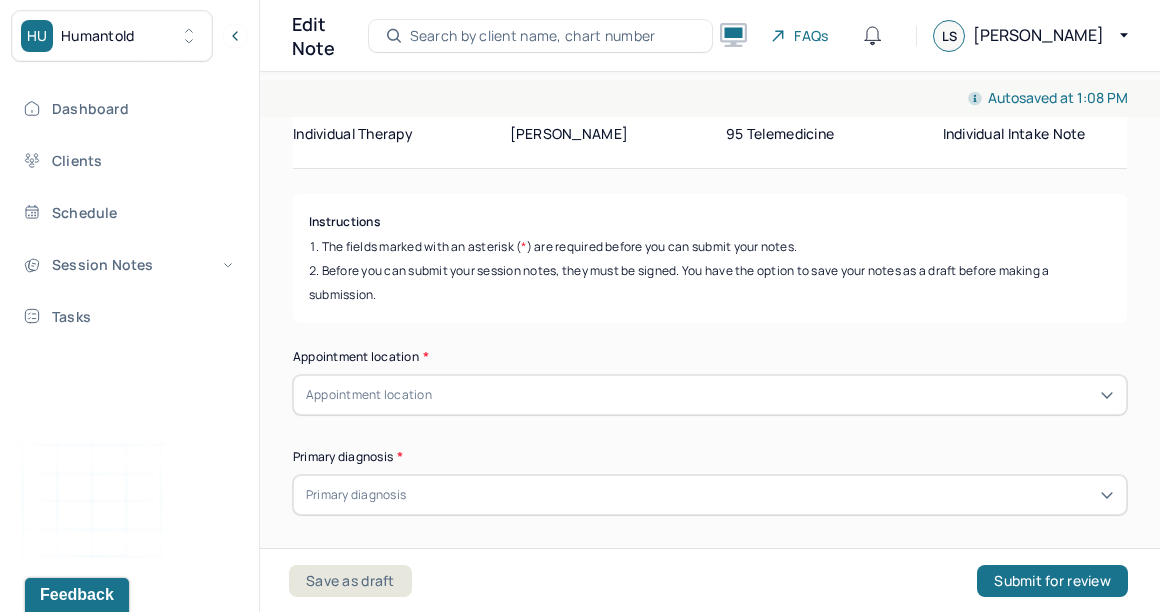 scroll, scrollTop: 163, scrollLeft: 0, axis: vertical 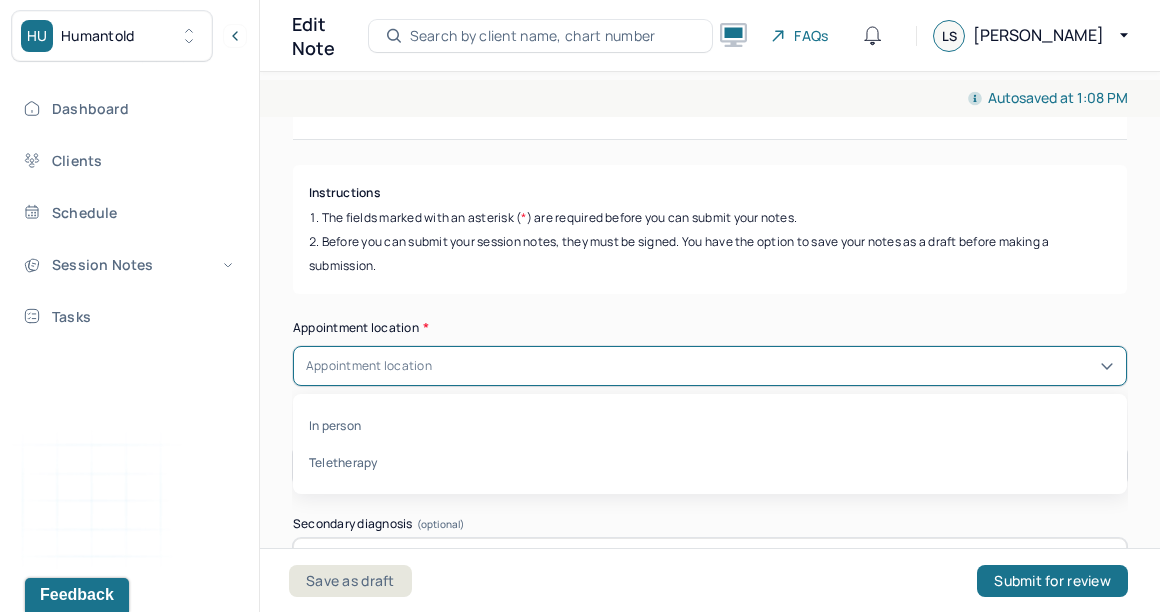 click on "Appointment location" at bounding box center [710, 366] 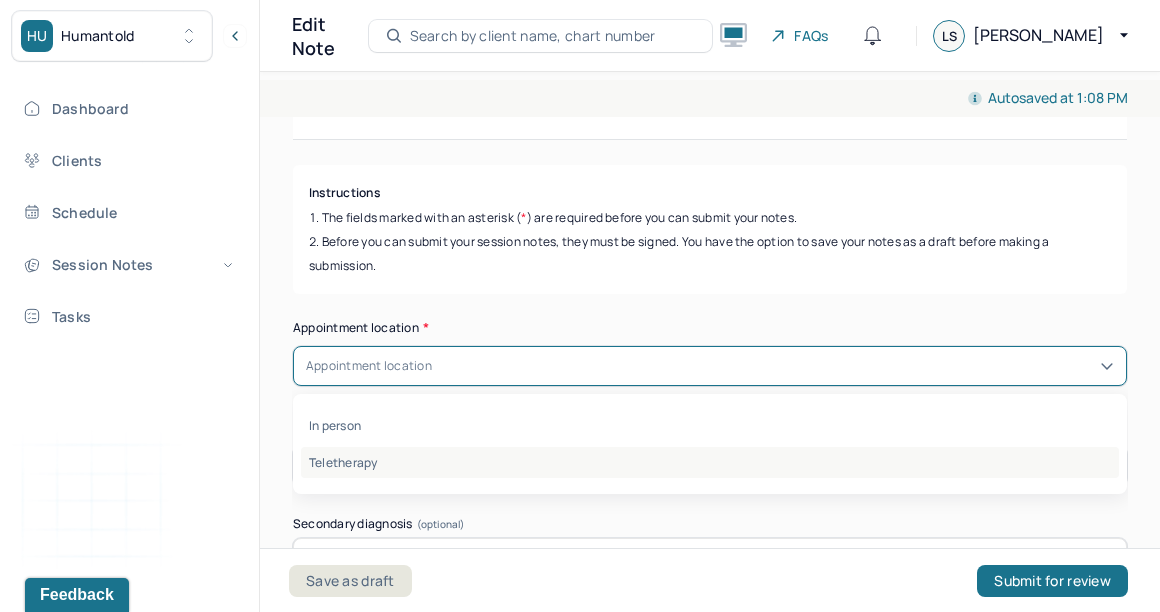 click on "Teletherapy" at bounding box center [710, 462] 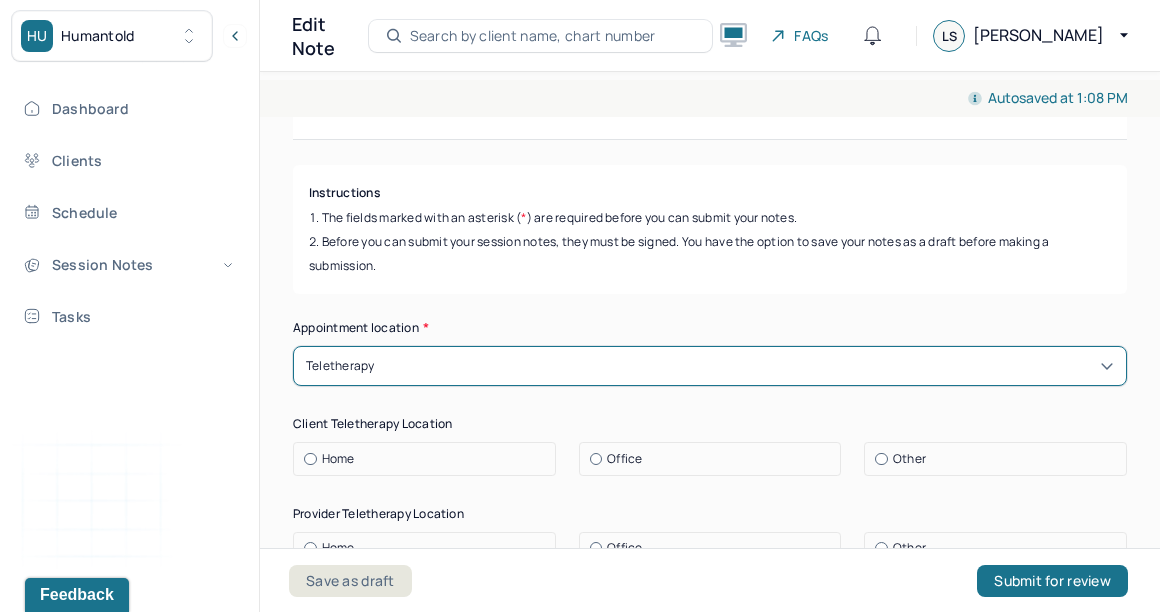 click on "Before you can submit your session notes, they must be signed. You have the option to save your notes as a draft before making a submission." at bounding box center [710, 254] 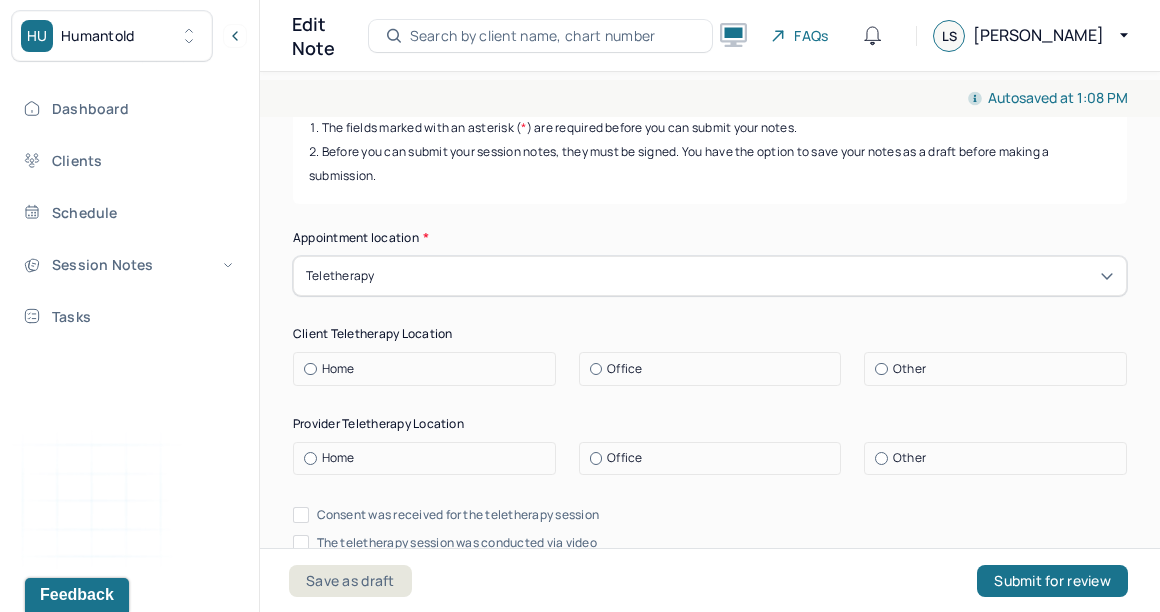 scroll, scrollTop: 264, scrollLeft: 0, axis: vertical 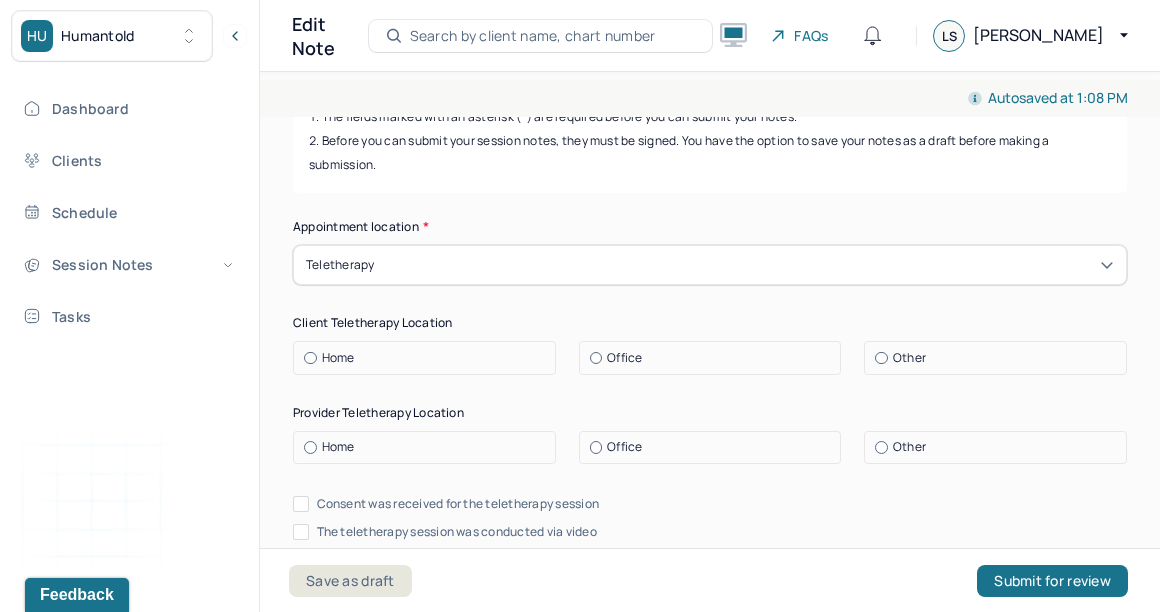 click at bounding box center [310, 358] 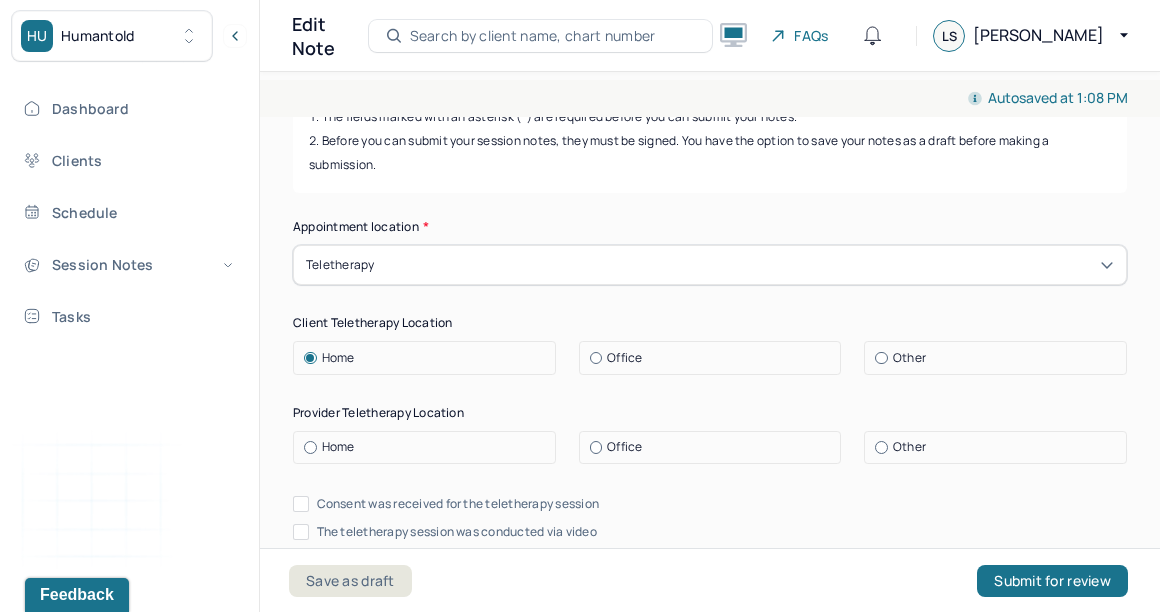 click at bounding box center [310, 447] 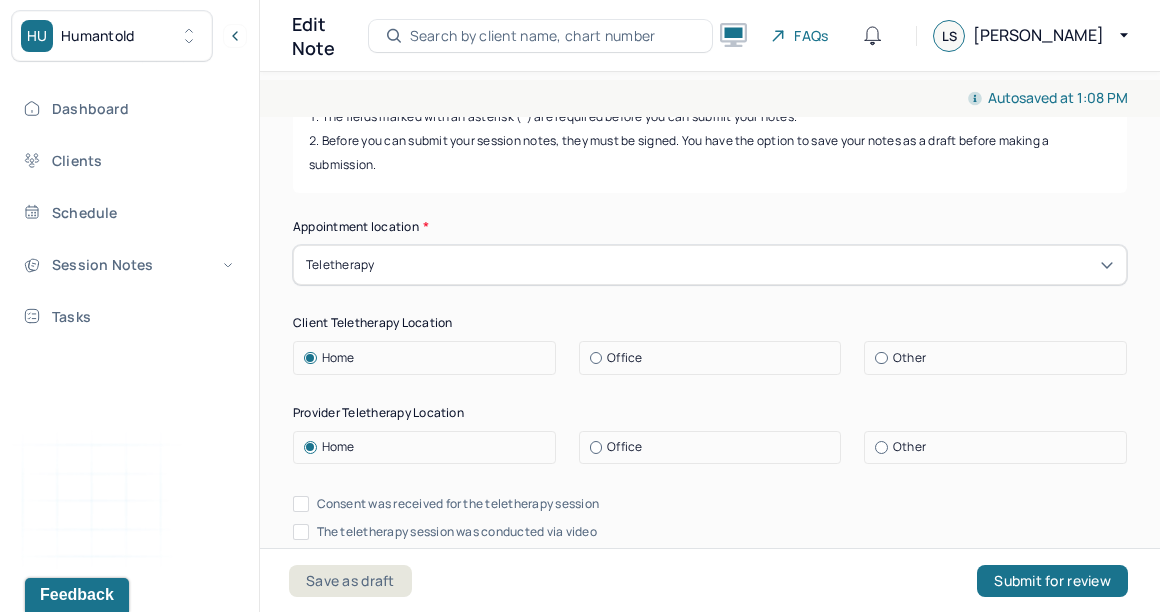 click on "Consent was received for the teletherapy session" at bounding box center (301, 504) 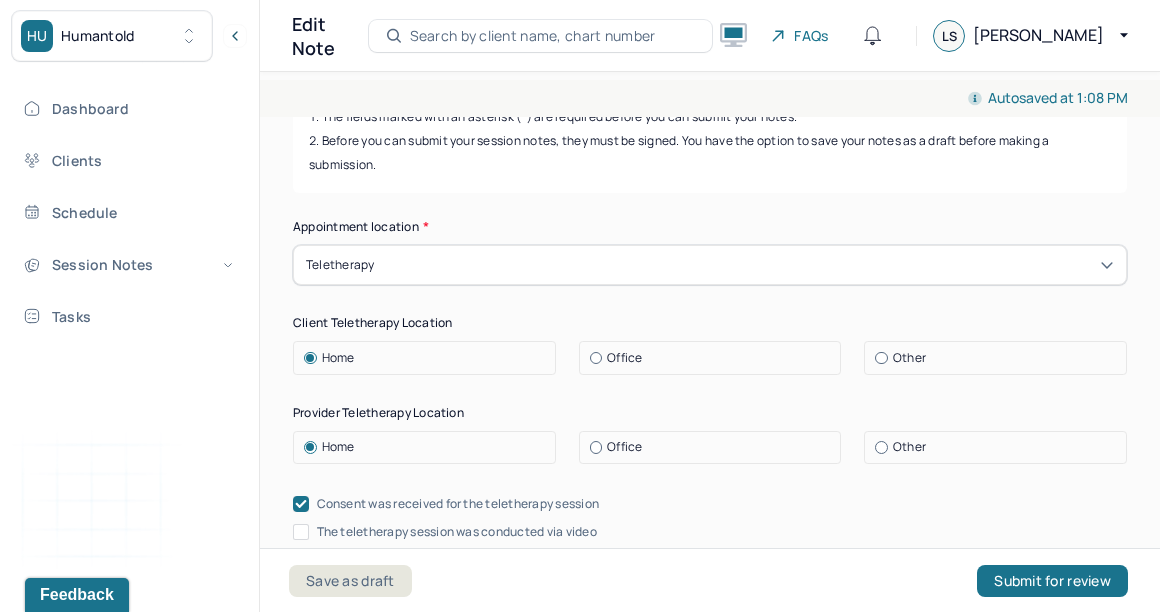click on "The teletherapy session was conducted via video" at bounding box center [301, 532] 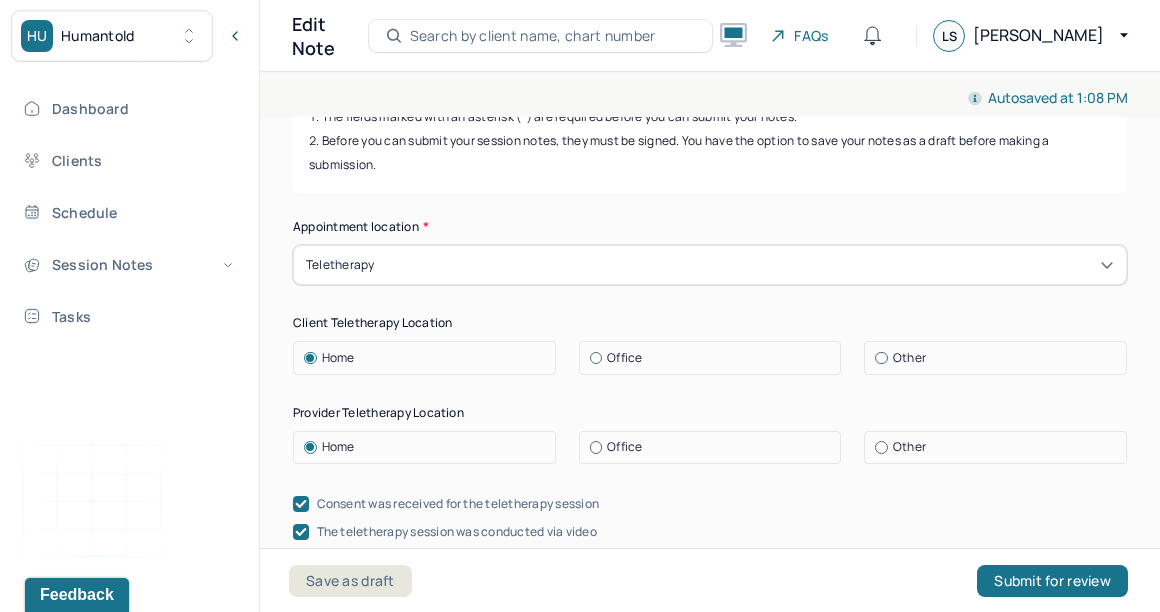 click on "Consent was received for the teletherapy session The teletherapy session was conducted via video" at bounding box center (710, 518) 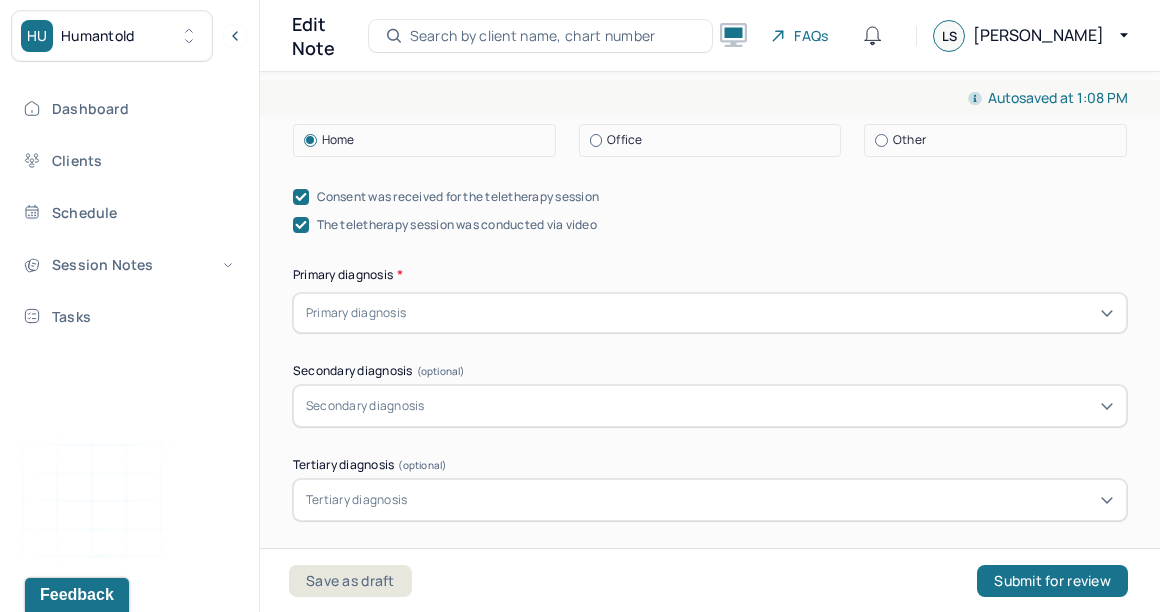 scroll, scrollTop: 570, scrollLeft: 0, axis: vertical 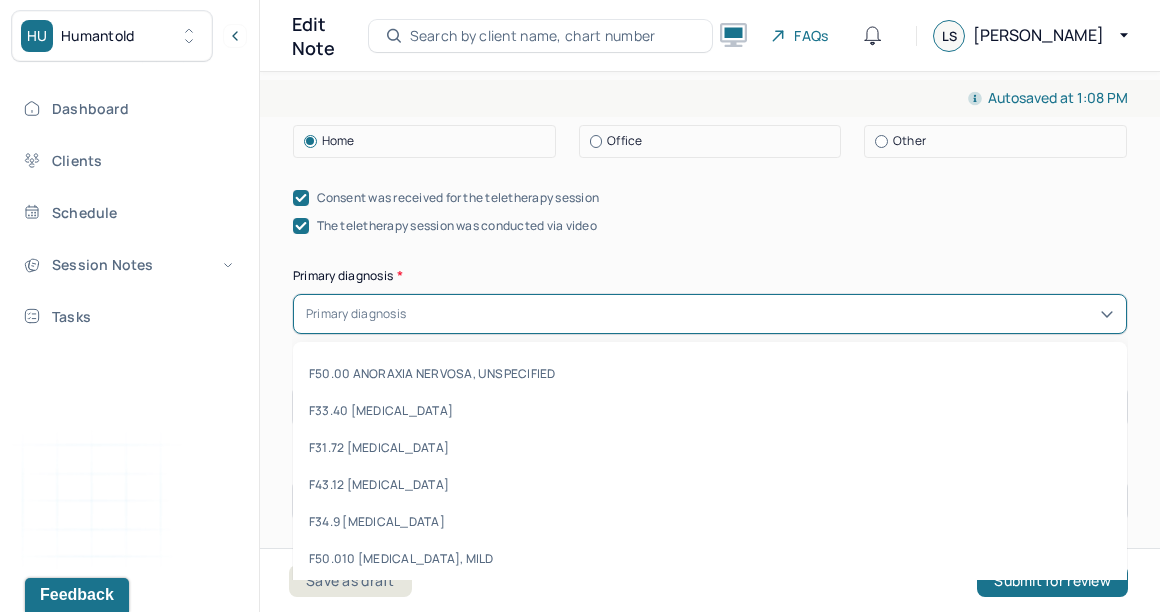 drag, startPoint x: 657, startPoint y: 313, endPoint x: 643, endPoint y: 319, distance: 15.231546 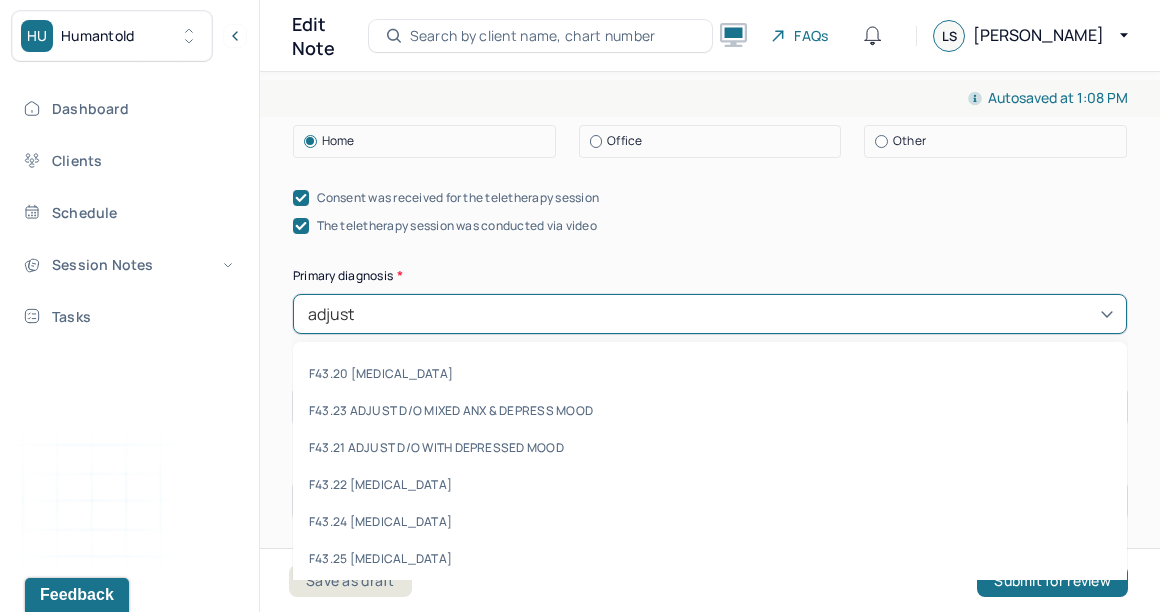 type on "adjustm" 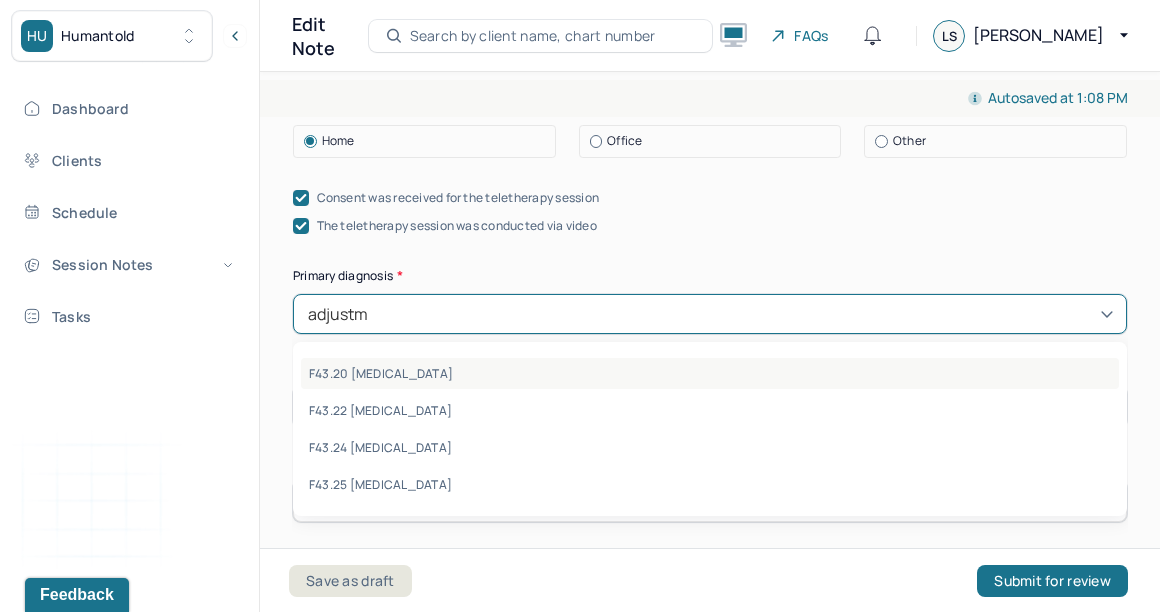 click on "F43.20 ADJUSTMENT DISORDER UNSPECIFIED" at bounding box center (710, 373) 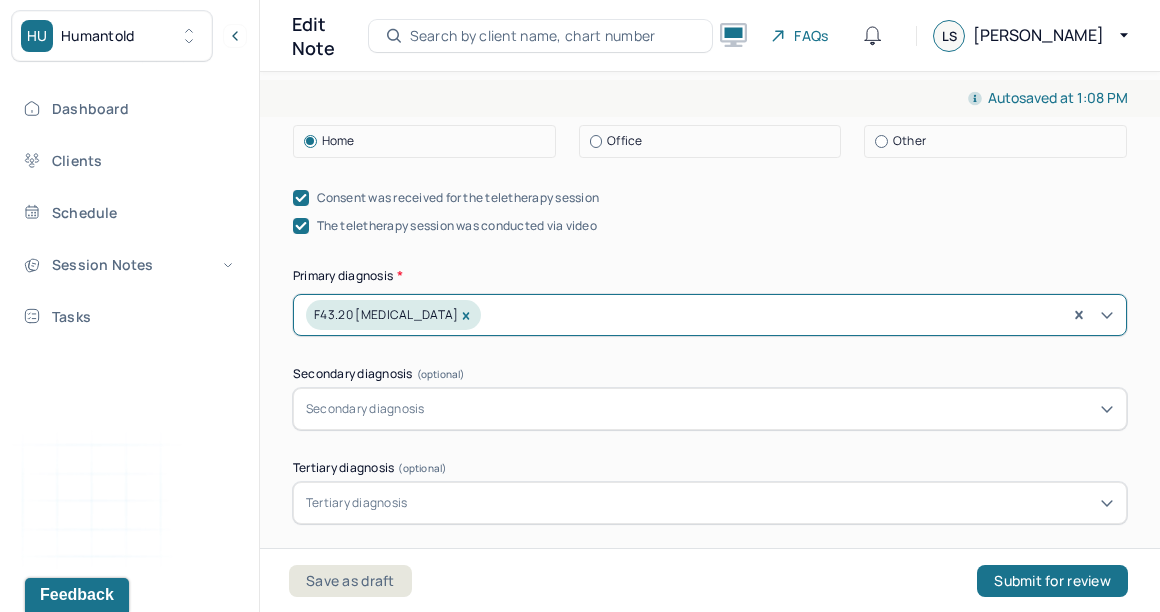 click on "Appointment location * Teletherapy Client Teletherapy Location Home Office Other Provider Teletherapy Location Home Office Other Consent was received for the teletherapy session The teletherapy session was conducted via video Primary diagnosis * option F43.20 ADJUSTMENT DISORDER UNSPECIFIED, selected. F43.20 ADJUSTMENT DISORDER UNSPECIFIED Secondary diagnosis (optional) Secondary diagnosis Tertiary diagnosis (optional) Tertiary diagnosis Identity Preferred name (optional) Gender * Gender Pronouns (optional) Religion (optional) Religion Education (optional) Education Race (optional) Race Ethnicity (optional) Sexual orientation (optional) Sexual orientation Current employment (optional) Current employment details (optional) Relationship status (optional) Relationship status Name of partner (optional) Emergency contact information (optional) Legal problems (optional)" at bounding box center (710, 914) 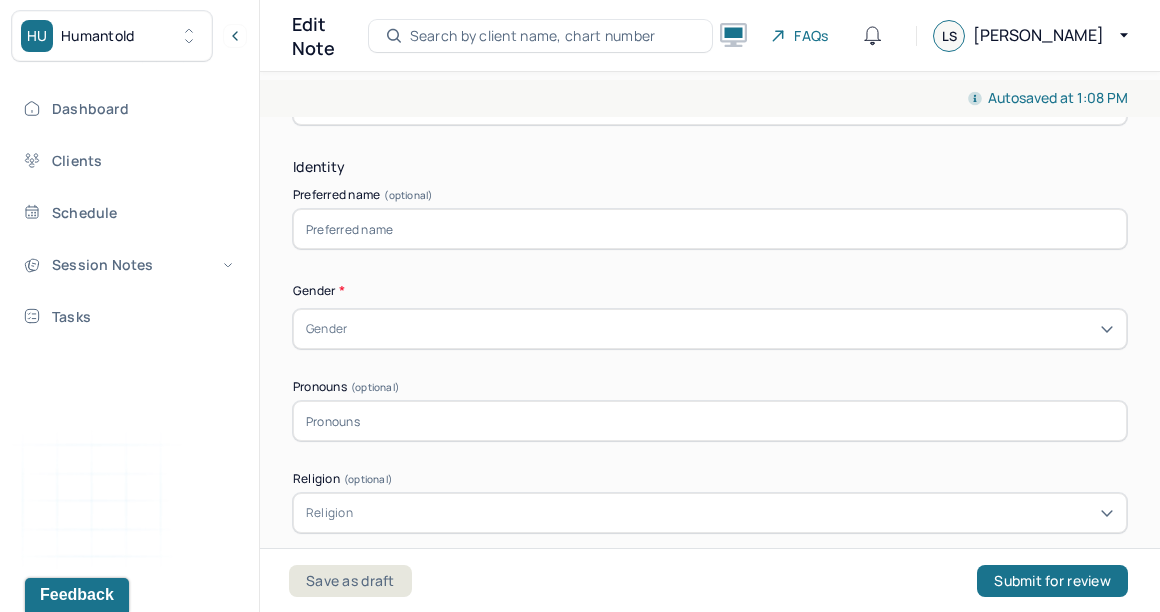 scroll, scrollTop: 946, scrollLeft: 0, axis: vertical 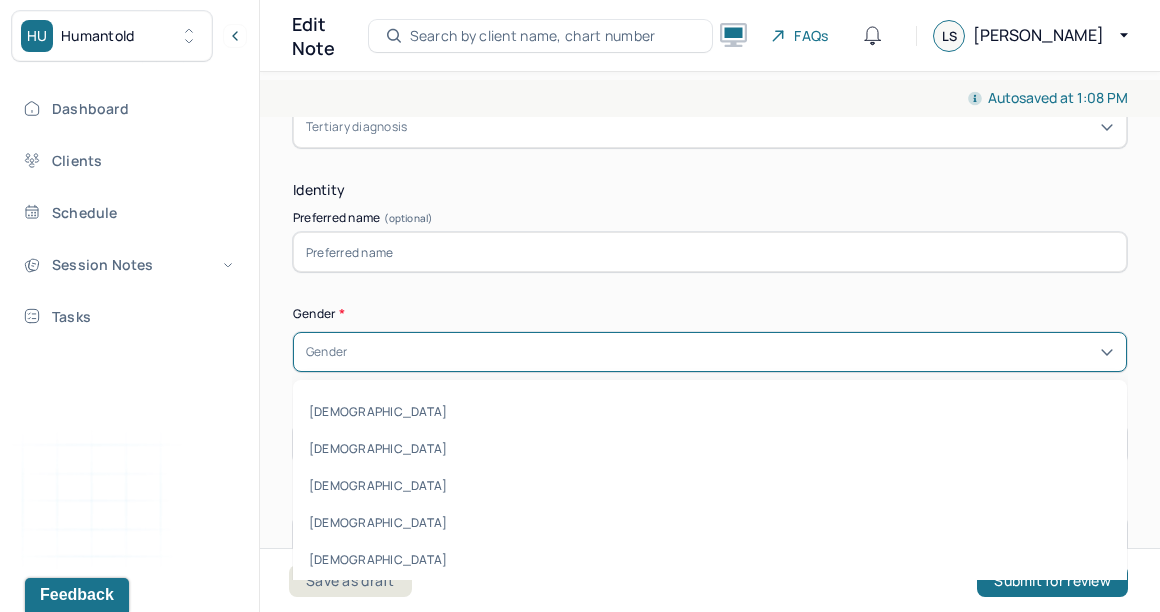 click on "Gender" at bounding box center [710, 352] 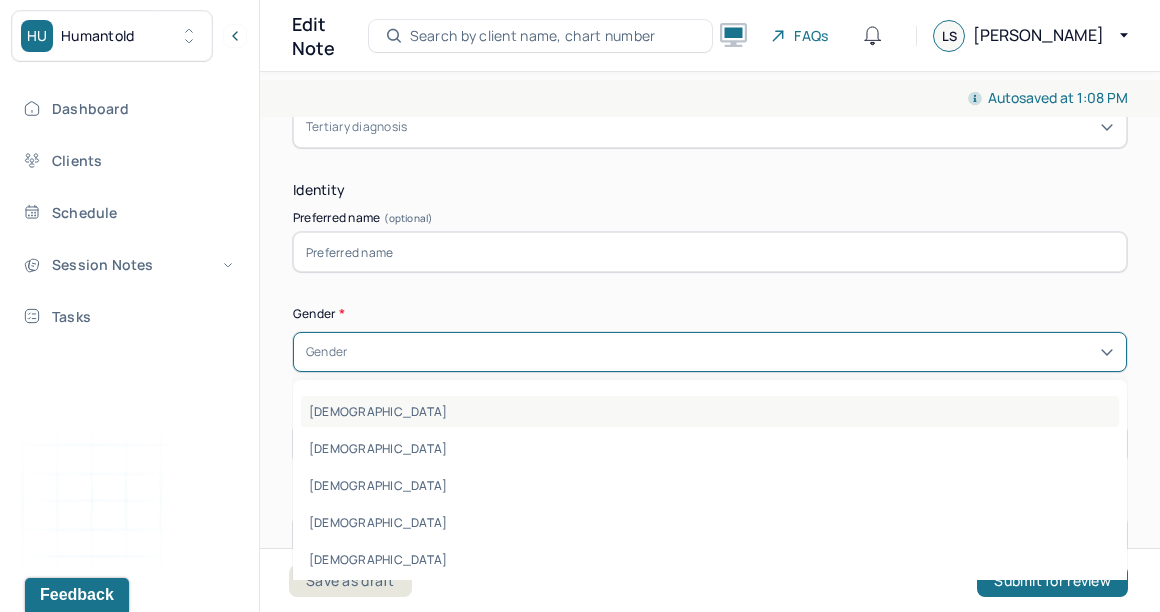 click on "Male" at bounding box center [710, 411] 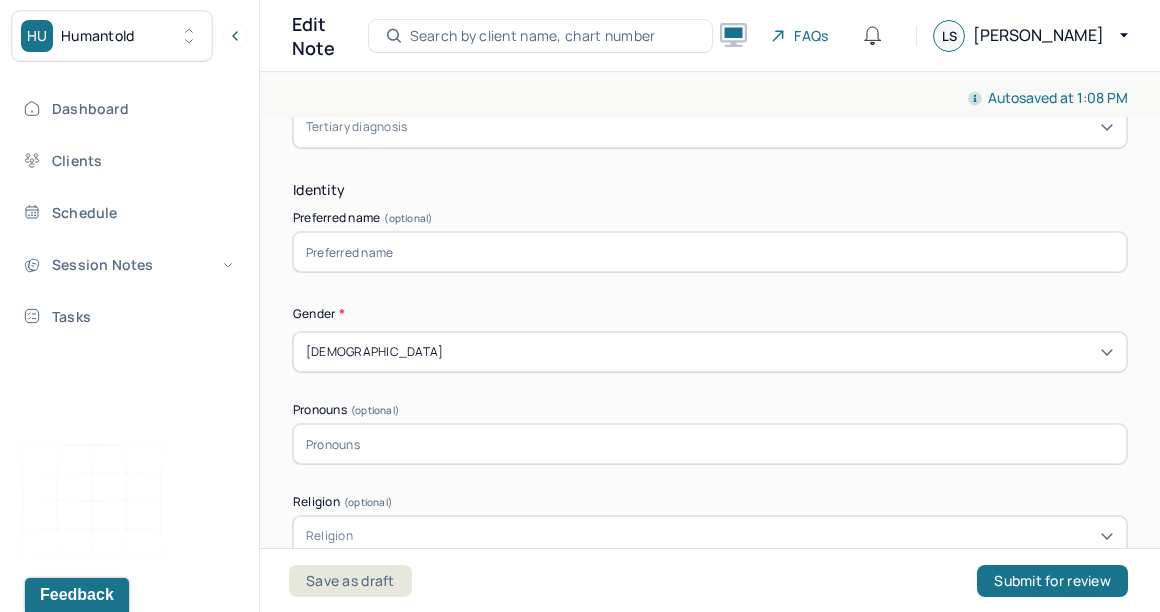 click on "Appointment location * Teletherapy Client Teletherapy Location Home Office Other Provider Teletherapy Location Home Office Other Consent was received for the teletherapy session The teletherapy session was conducted via video Primary diagnosis * F43.20 ADJUSTMENT DISORDER UNSPECIFIED Secondary diagnosis (optional) Secondary diagnosis Tertiary diagnosis (optional) Tertiary diagnosis Identity Preferred name (optional) Gender * Male Pronouns (optional) Religion (optional) Religion Education (optional) Education Race (optional) Race Ethnicity (optional) Sexual orientation (optional) Sexual orientation Current employment (optional) Current employment details (optional) Relationship status (optional) Relationship status Name of partner (optional) Emergency contact information (optional) Legal problems (optional)" at bounding box center [710, 538] 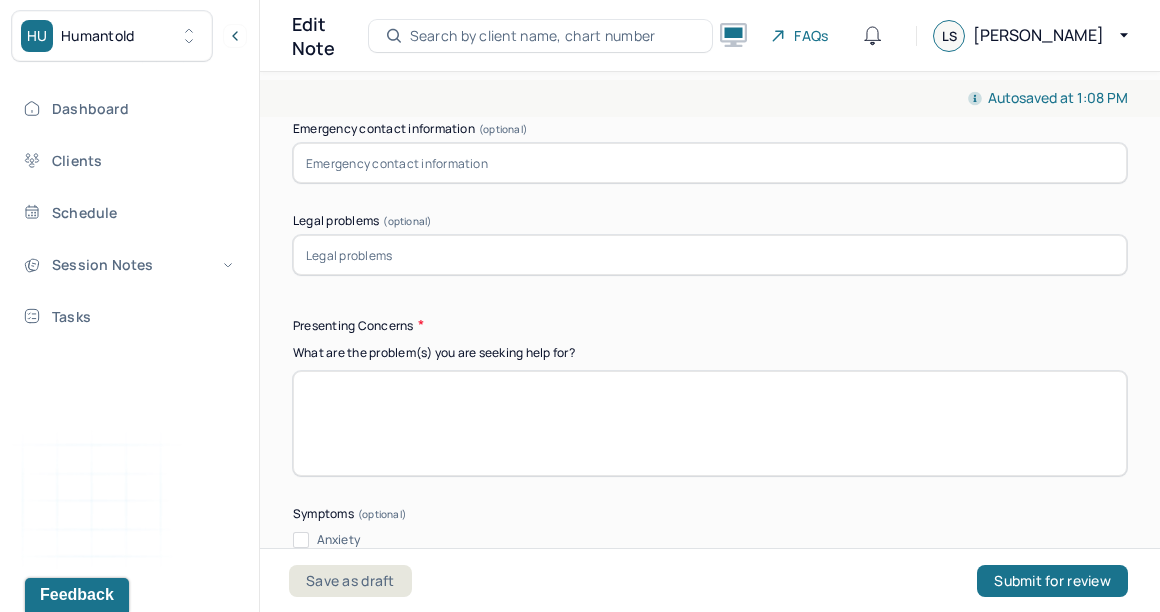 scroll, scrollTop: 2215, scrollLeft: 0, axis: vertical 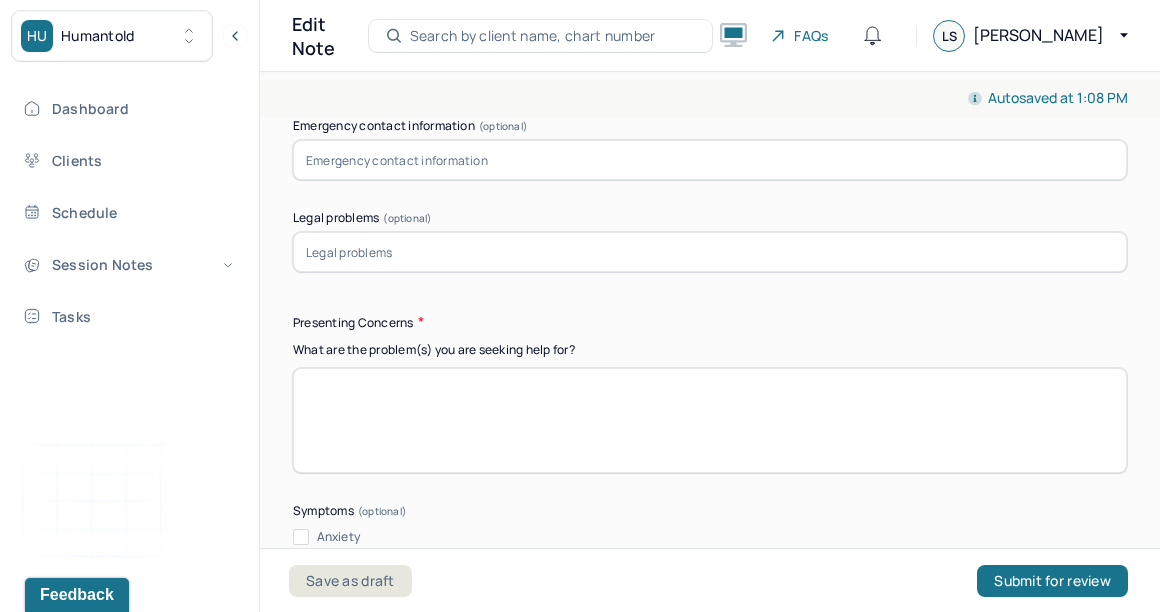 click at bounding box center (710, 420) 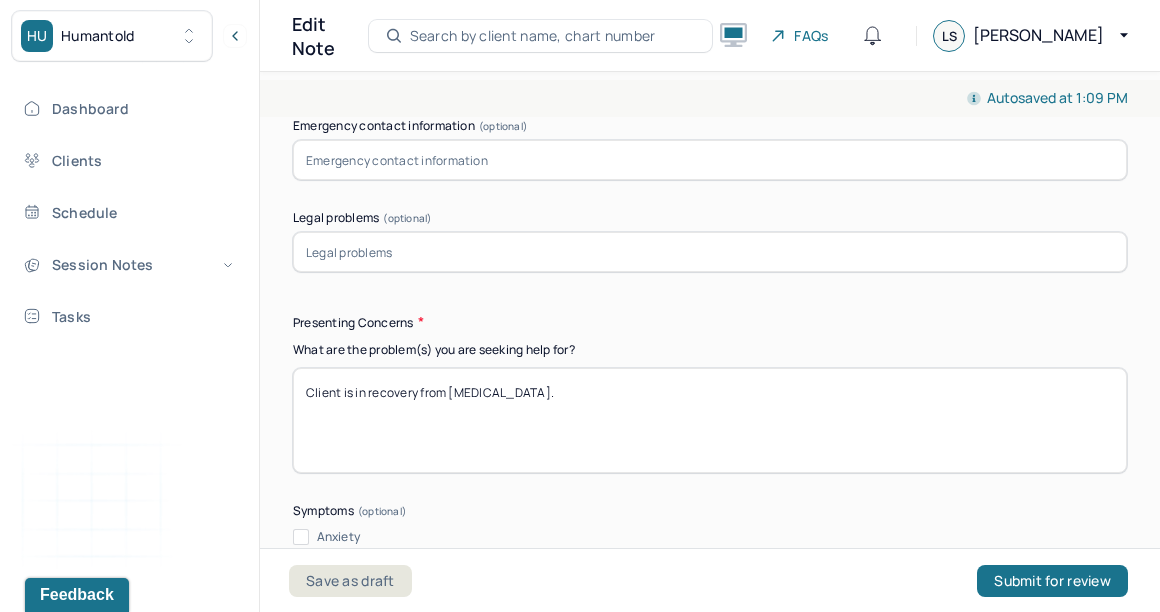 click on "Client is in recovery from alcoholism." at bounding box center (710, 420) 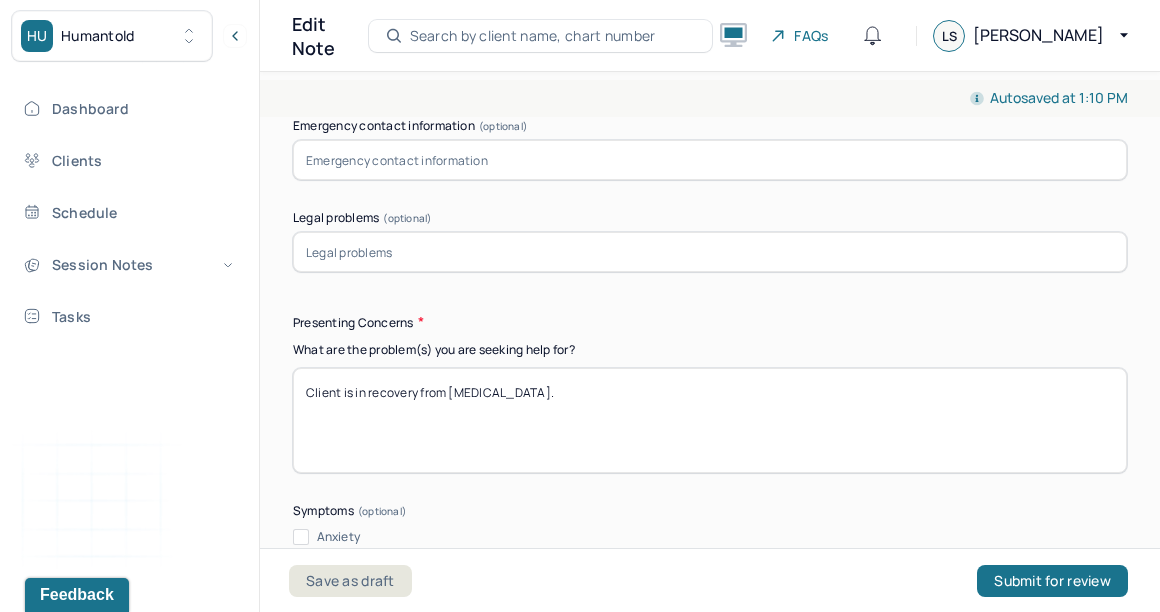 click on "Client is in recovery from alcoholism." at bounding box center (710, 420) 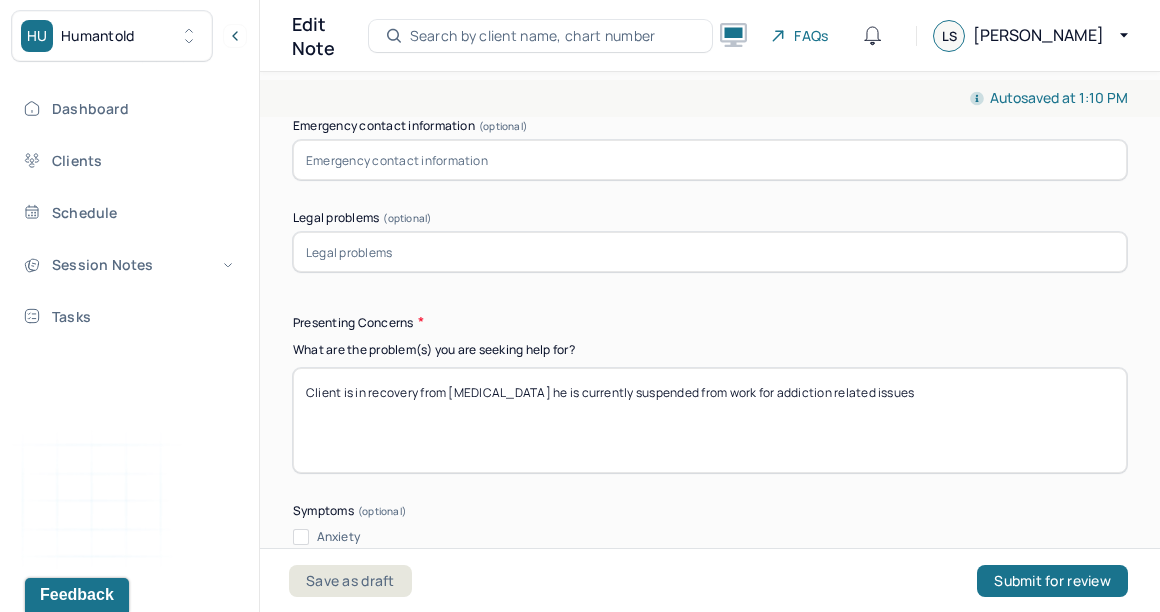 type on "Client is in recovery from alcoholism he is currently suspended from work for addiction related issues" 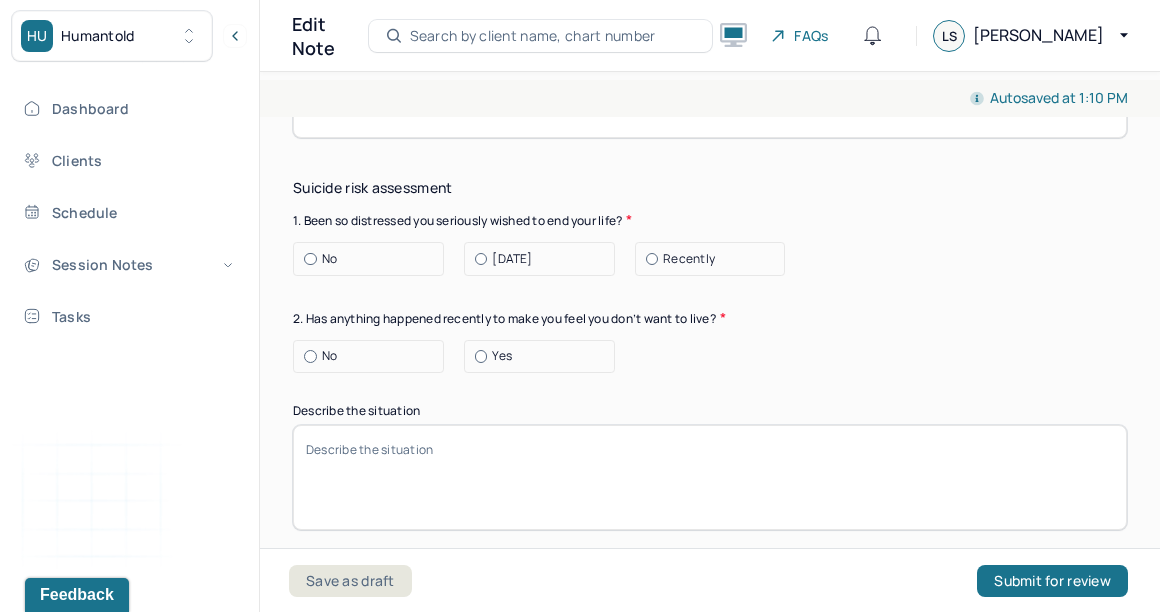 scroll, scrollTop: 6576, scrollLeft: 0, axis: vertical 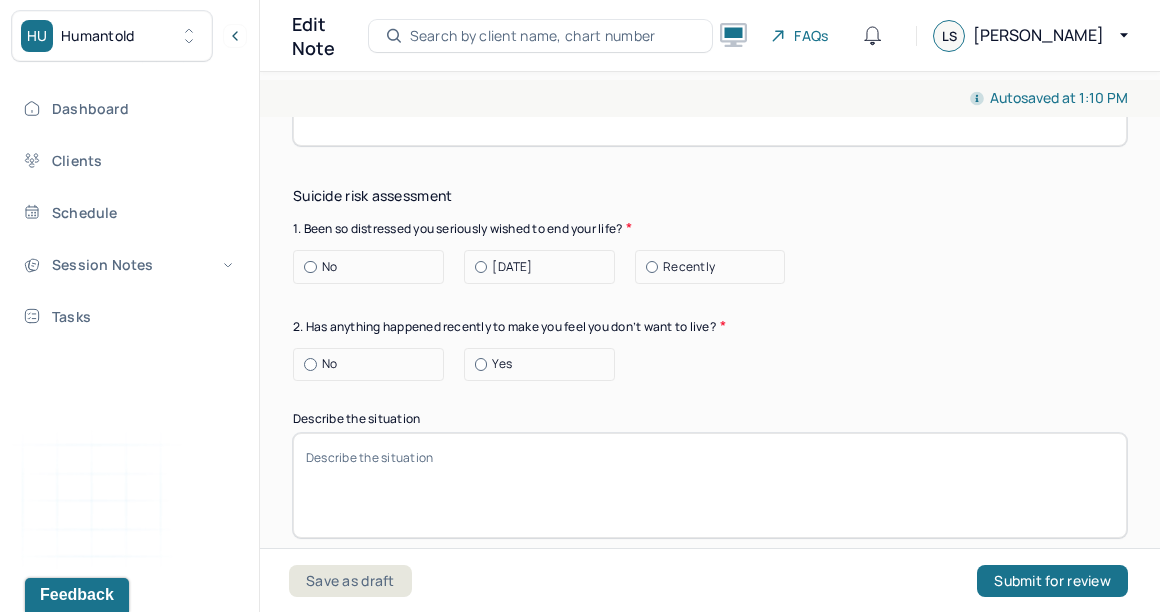 click at bounding box center [310, 267] 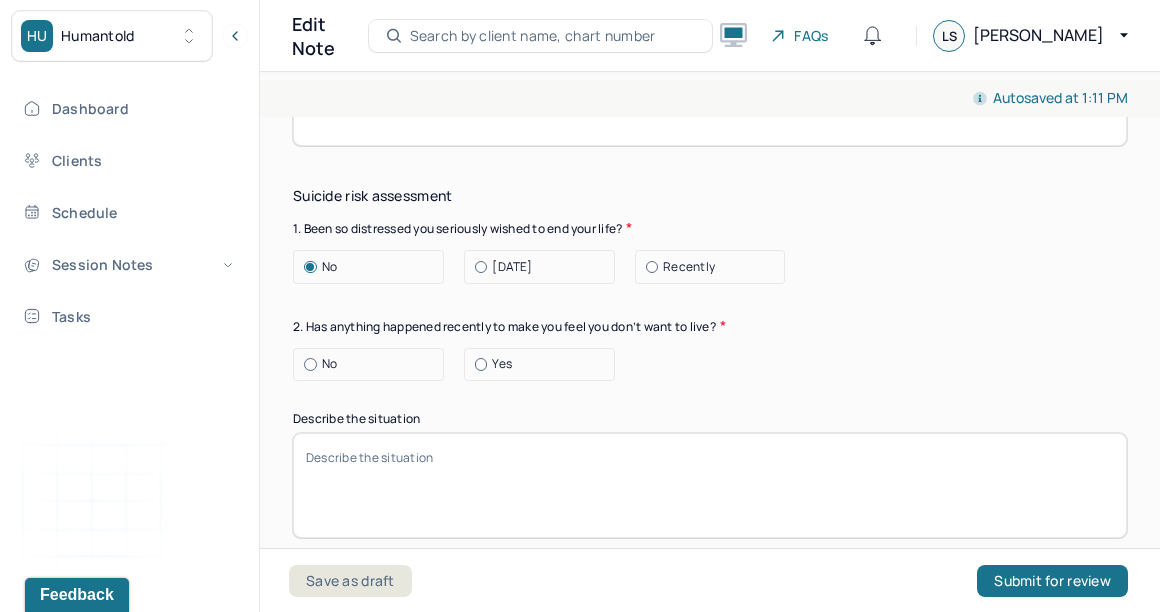 click at bounding box center [310, 364] 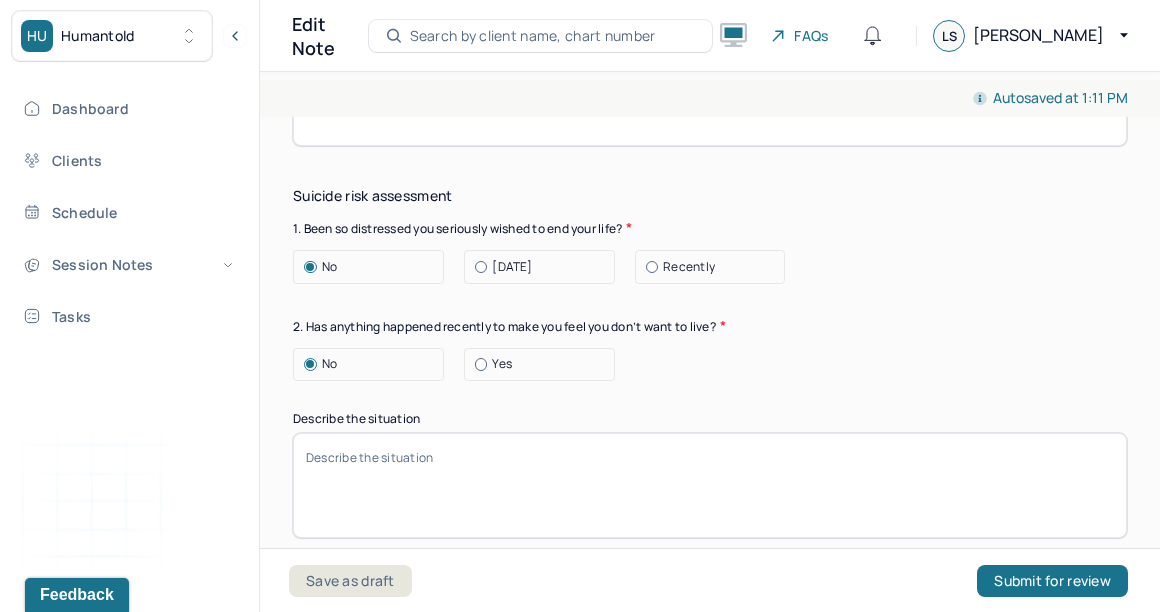 click on "Suicide risk assessment 1. Been so distressed you seriously wished to end your life? No Today Recently 2. Has anything happened recently to make you feel you don’t want to live? No Yes Describe the situation Have you had/Do you have - 3. A specific plan of how you would kill yourself? No Yes 4. Access to weapons or means of hurting self? No Yes 5. Made serious suicide attempts No Yes 6. Purposely done something to hurt yourself? No Yes Describe the situation 7. Heard voices telling you to hurt yourself? No Yes 8. Had relatives who attempted or commited sucide? No Yes 9. Had thoughts of killing or seriously hurting someone? No Yes 10. Heard voices telling you to hurt others? No Yes 11. Hurt someone or destroyed property on purpose? No Yes 12. Slapped, kicked, punched someone with intent to harm? No Yes 13. Been arrested or detained for violent behavior? No Yes 14. Been to jail for any reason? No Yes 15. Been on probation for any reason? No Yes 16. Do you have access to guns? No Yes" at bounding box center (710, 1139) 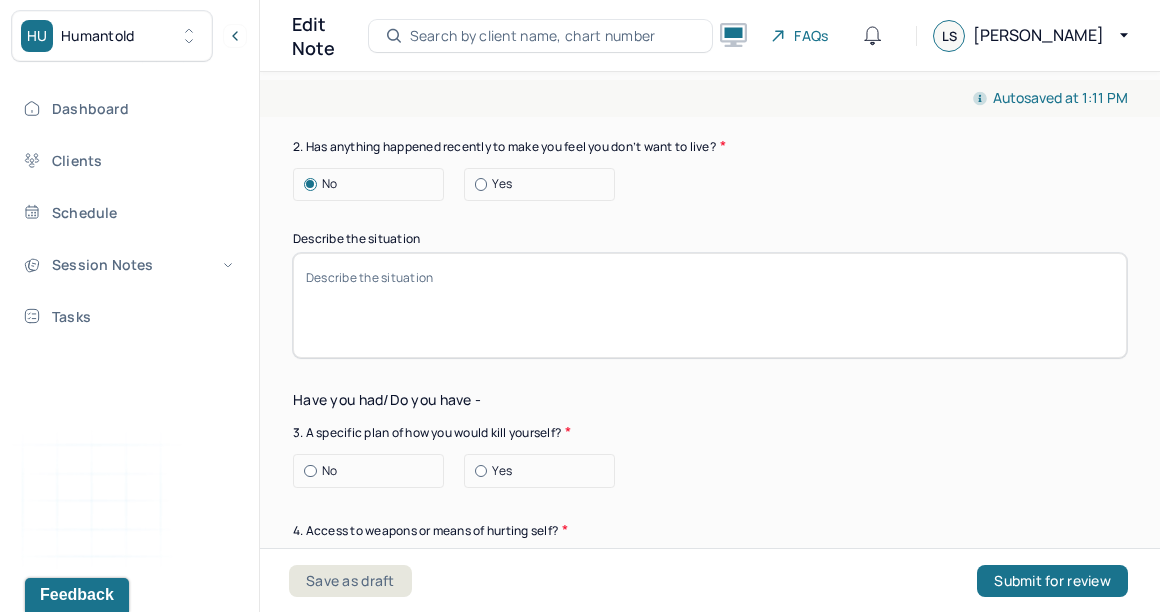 scroll, scrollTop: 6757, scrollLeft: 0, axis: vertical 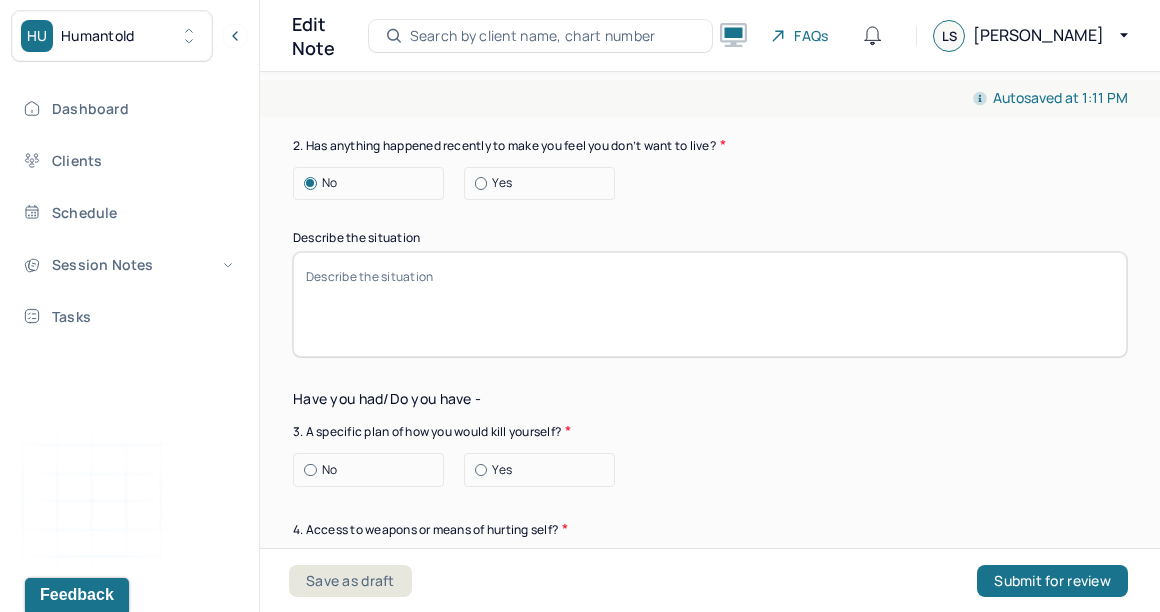 click at bounding box center [310, 470] 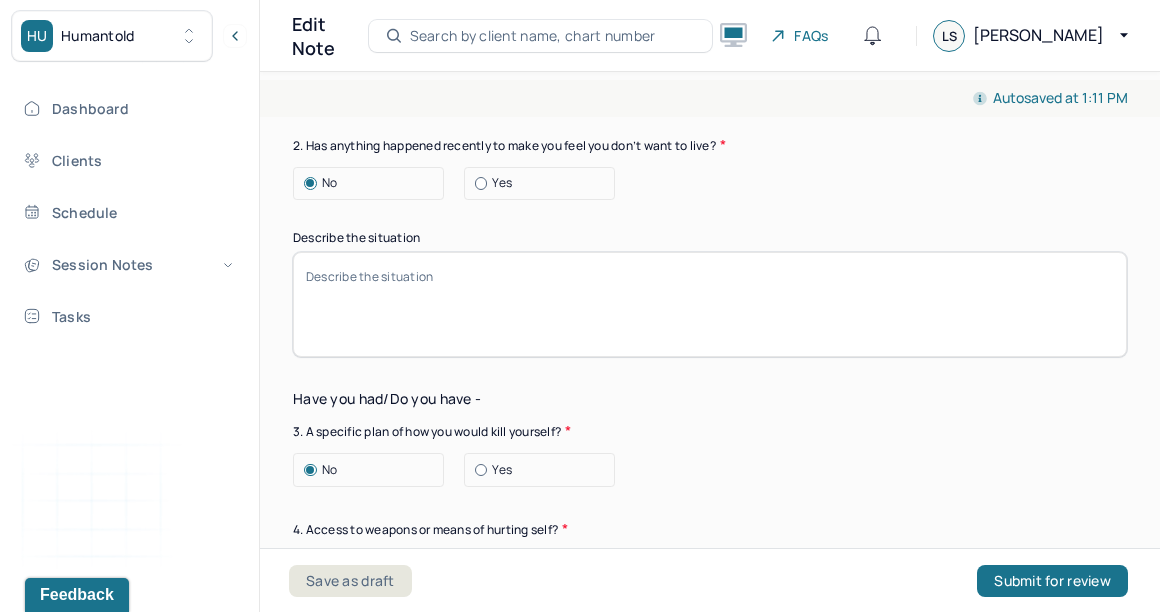 click on "Suicide risk assessment 1. Been so distressed you seriously wished to end your life? No Today Recently 2. Has anything happened recently to make you feel you don’t want to live? No Yes Describe the situation Have you had/Do you have - 3. A specific plan of how you would kill yourself? No Yes 4. Access to weapons or means of hurting self? No Yes 5. Made serious suicide attempts No Yes 6. Purposely done something to hurt yourself? No Yes Describe the situation 7. Heard voices telling you to hurt yourself? No Yes 8. Had relatives who attempted or commited sucide? No Yes 9. Had thoughts of killing or seriously hurting someone? No Yes 10. Heard voices telling you to hurt others? No Yes 11. Hurt someone or destroyed property on purpose? No Yes 12. Slapped, kicked, punched someone with intent to harm? No Yes 13. Been arrested or detained for violent behavior? No Yes 14. Been to jail for any reason? No Yes 15. Been on probation for any reason? No Yes 16. Do you have access to guns? No Yes" at bounding box center (710, 958) 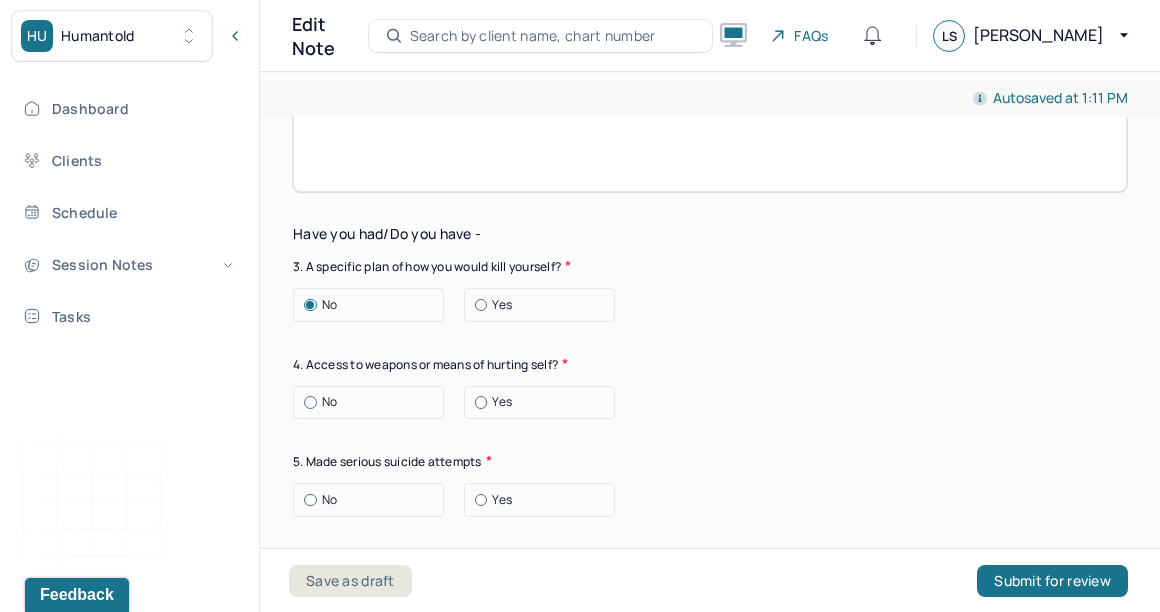 scroll, scrollTop: 6931, scrollLeft: 0, axis: vertical 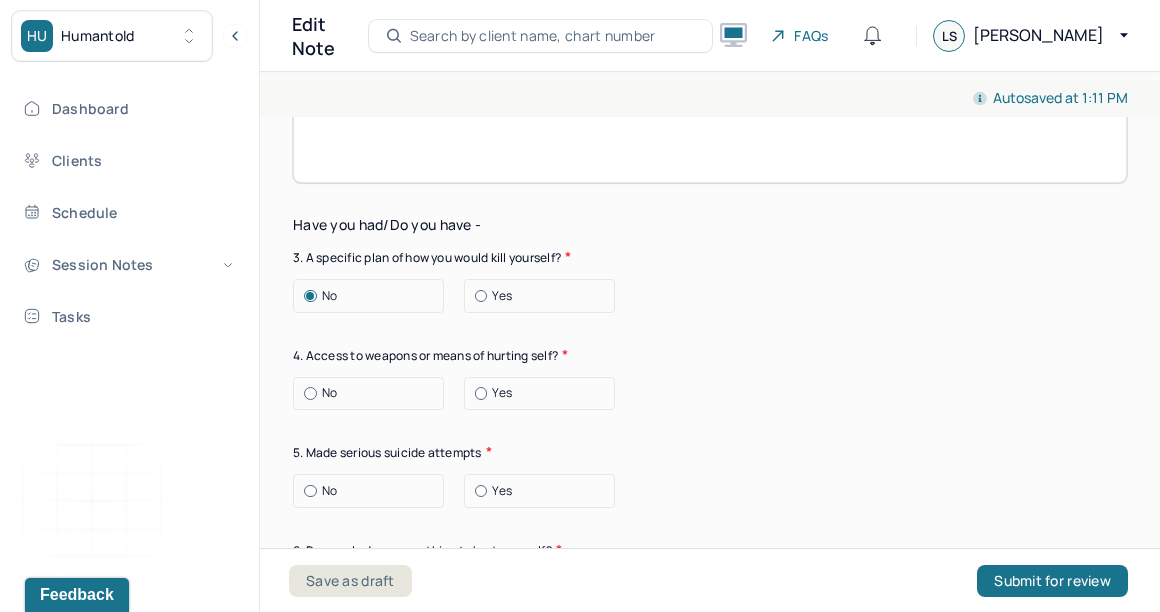 click at bounding box center [310, 393] 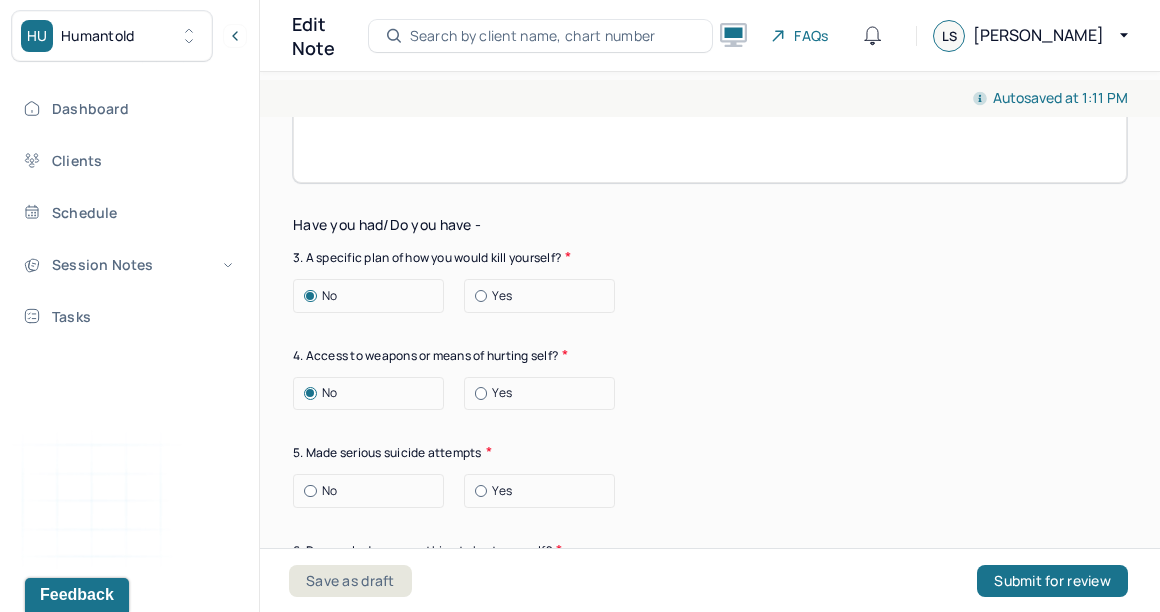 click on "5. Made serious suicide attempts" at bounding box center [710, 452] 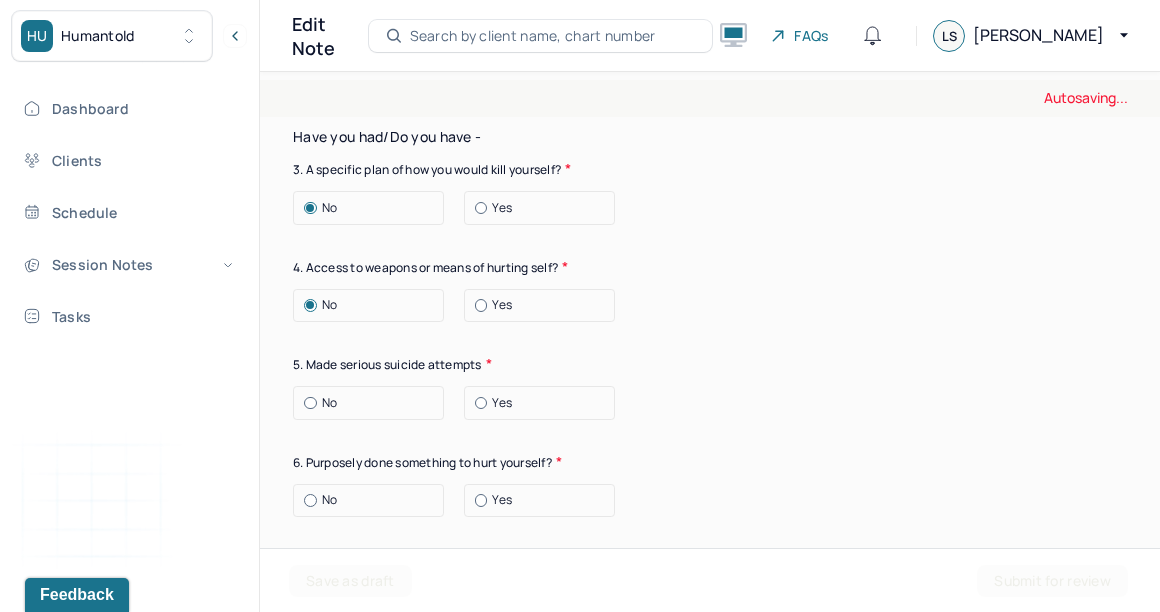 scroll, scrollTop: 7022, scrollLeft: 0, axis: vertical 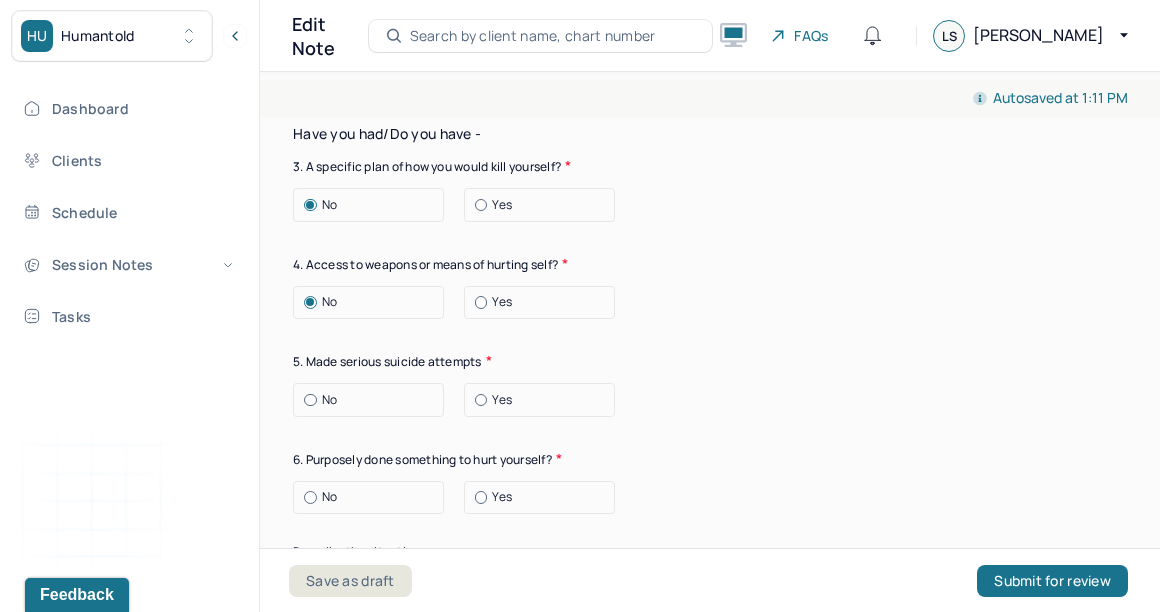 click at bounding box center [481, 302] 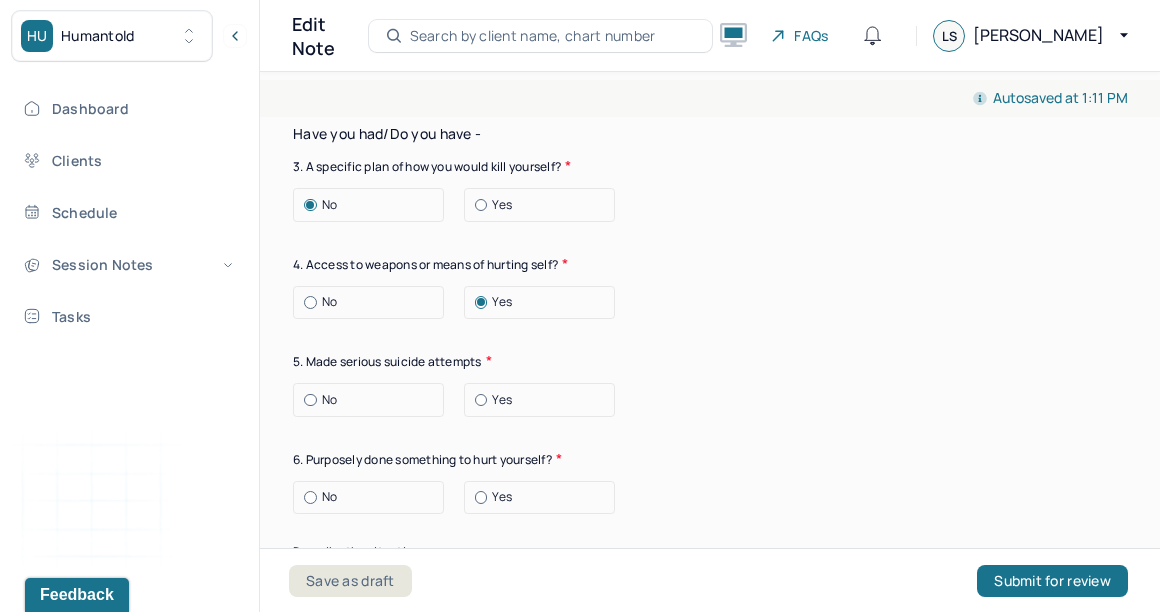 click on "Yes" at bounding box center [539, 400] 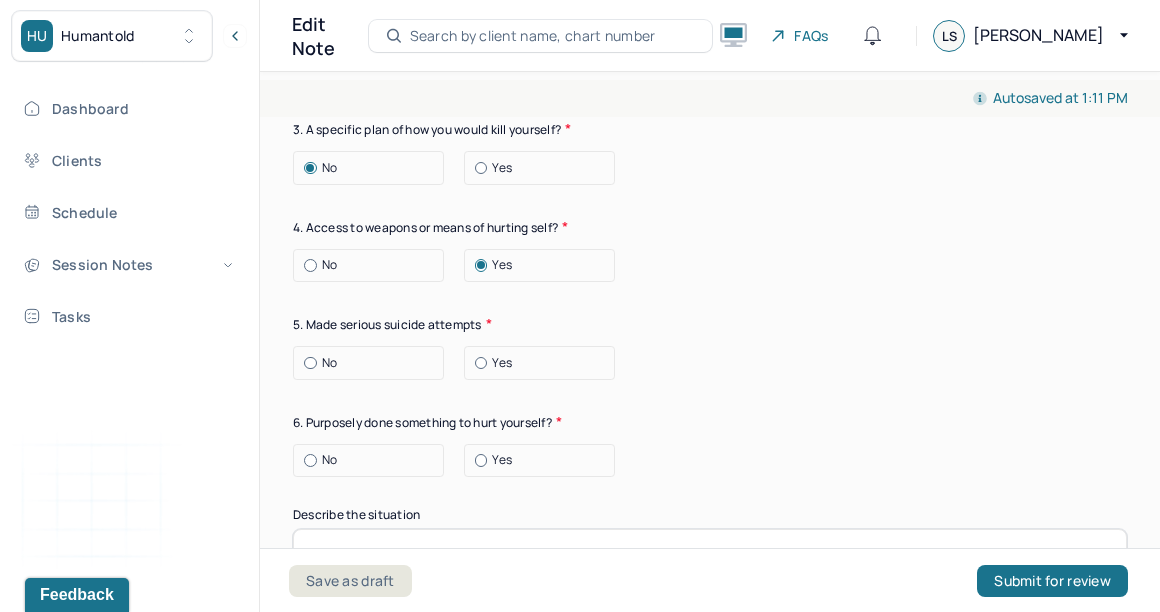 scroll, scrollTop: 7062, scrollLeft: 0, axis: vertical 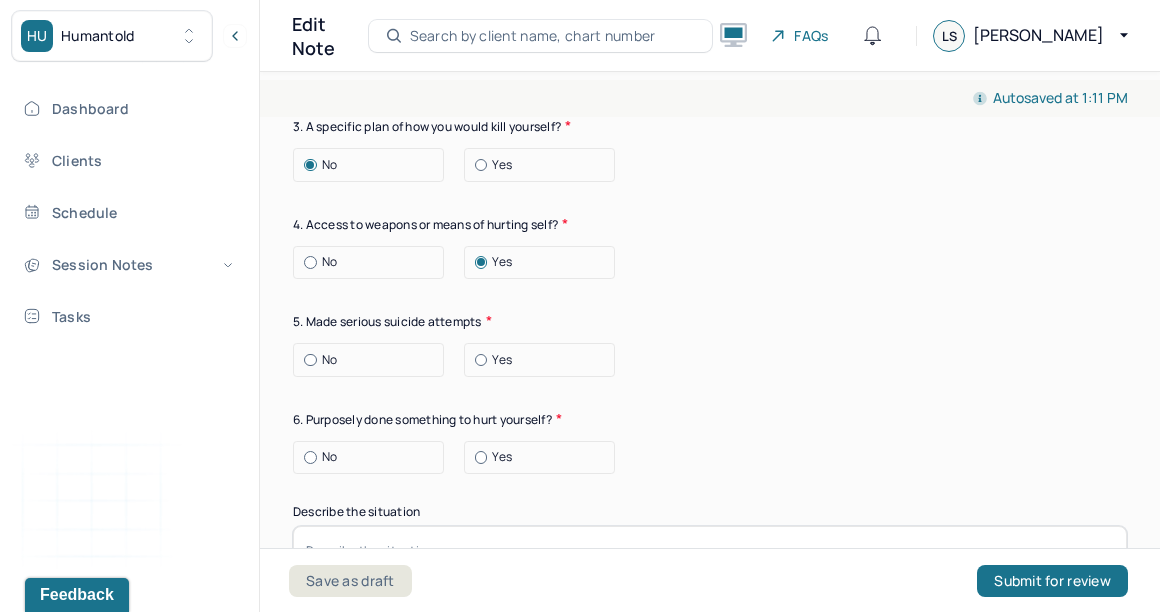 click on "No" at bounding box center (373, 360) 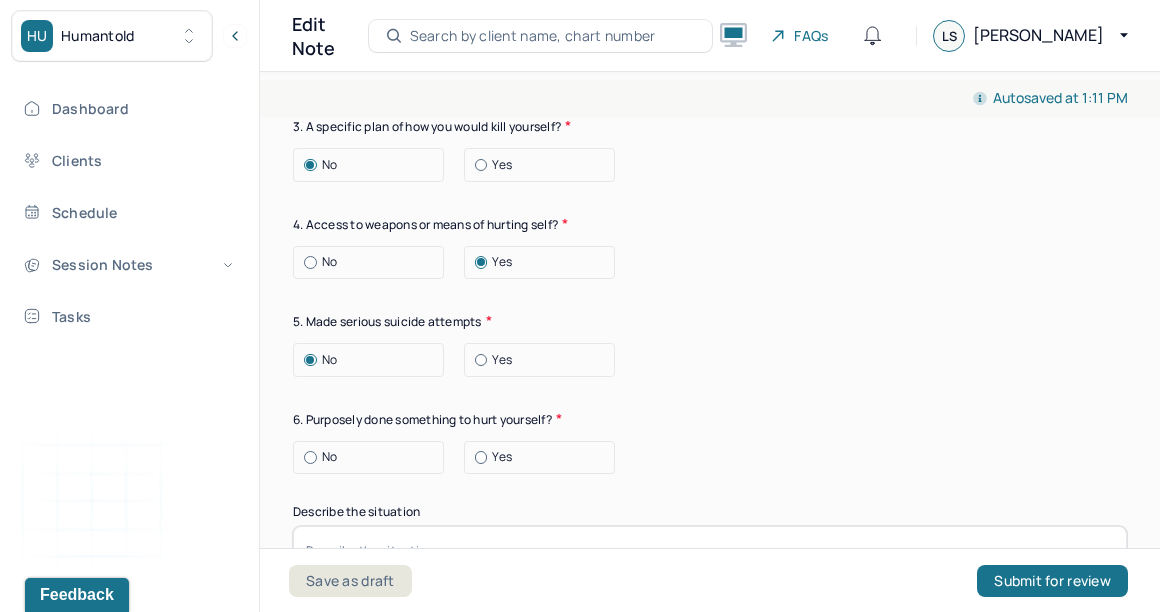 click on "Suicide risk assessment 1. Been so distressed you seriously wished to end your life? No Today Recently 2. Has anything happened recently to make you feel you don’t want to live? No Yes Describe the situation Have you had/Do you have - 3. A specific plan of how you would kill yourself? No Yes 4. Access to weapons or means of hurting self? No Yes 5. Made serious suicide attempts No Yes 6. Purposely done something to hurt yourself? No Yes Describe the situation 7. Heard voices telling you to hurt yourself? No Yes 8. Had relatives who attempted or commited sucide? No Yes 9. Had thoughts of killing or seriously hurting someone? No Yes 10. Heard voices telling you to hurt others? No Yes 11. Hurt someone or destroyed property on purpose? No Yes 12. Slapped, kicked, punched someone with intent to harm? No Yes 13. Been arrested or detained for violent behavior? No Yes 14. Been to jail for any reason? No Yes 15. Been on probation for any reason? No Yes 16. Do you have access to guns? No Yes" at bounding box center (710, 653) 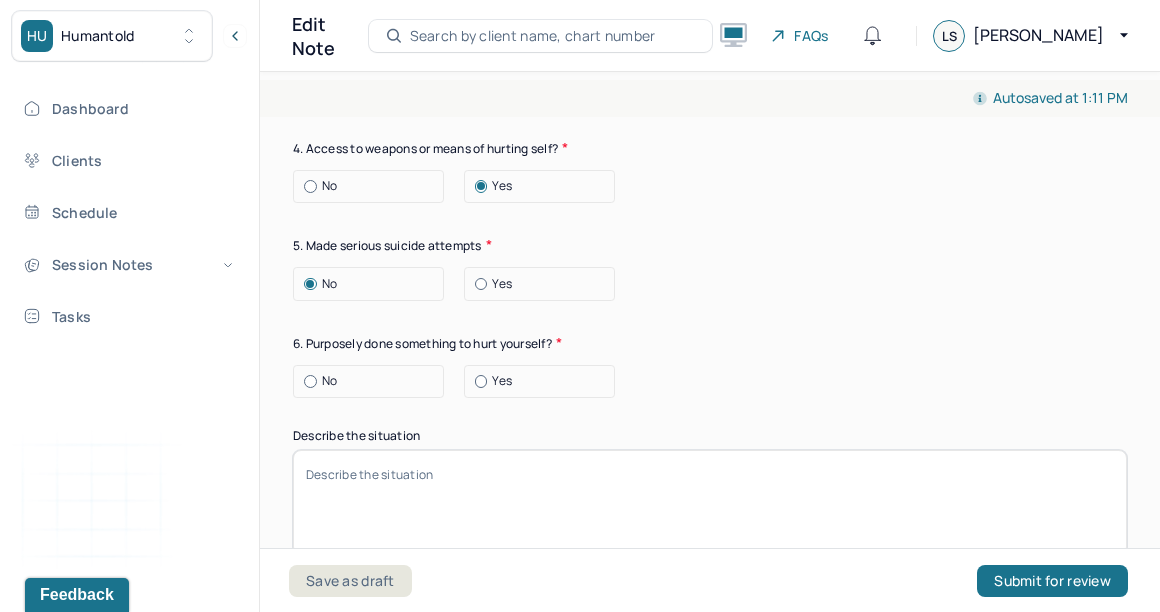 scroll, scrollTop: 7139, scrollLeft: 0, axis: vertical 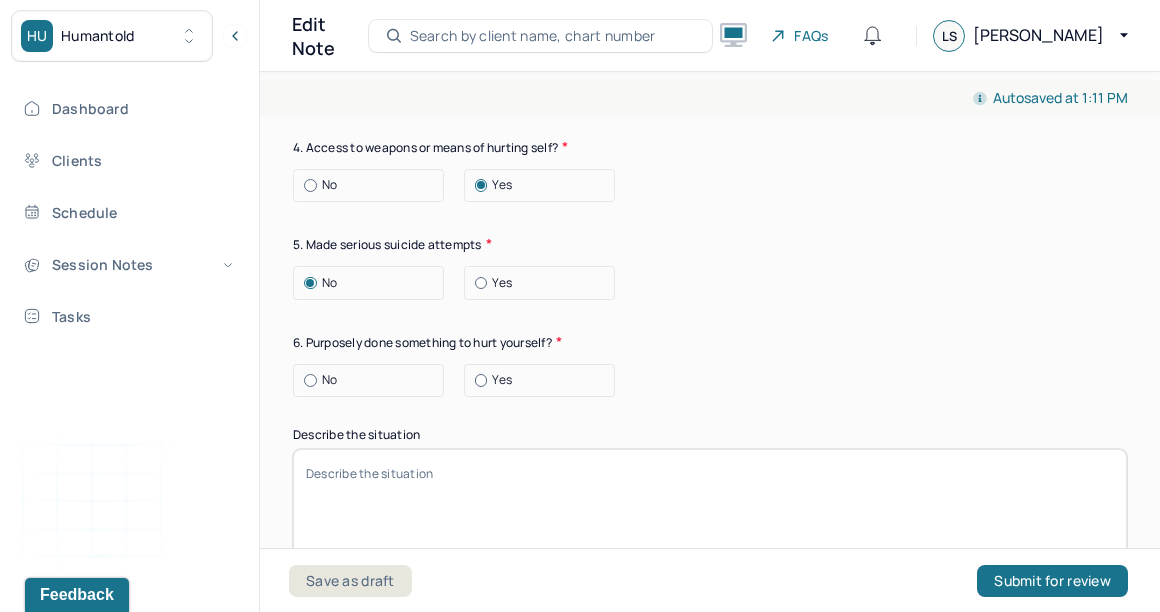 click at bounding box center [310, 380] 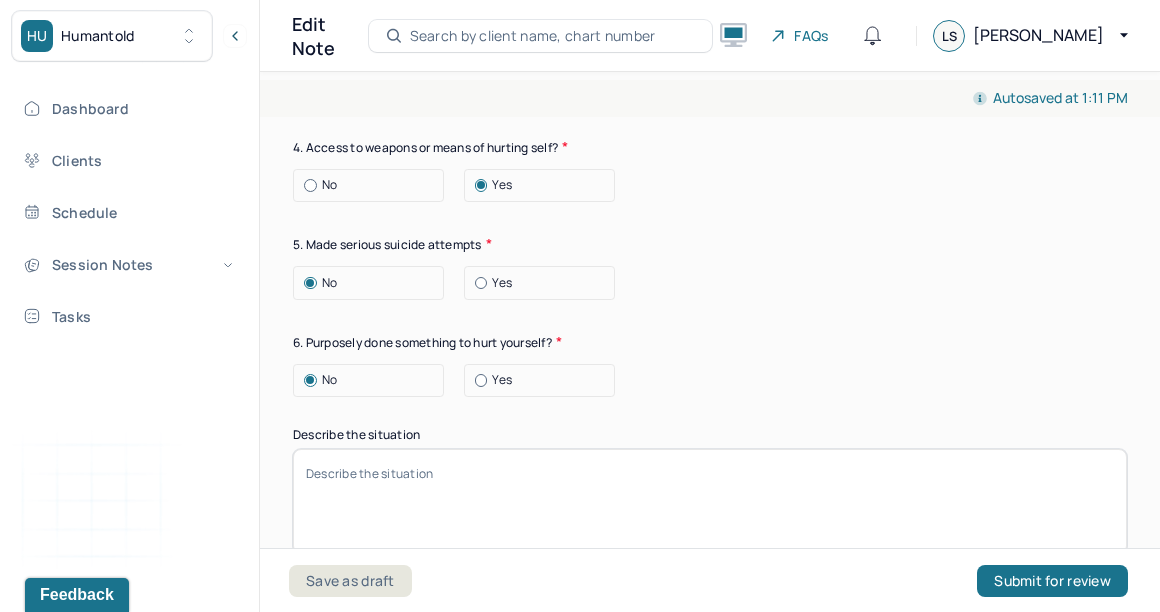 click on "6. Purposely done something to hurt yourself?" at bounding box center (710, 342) 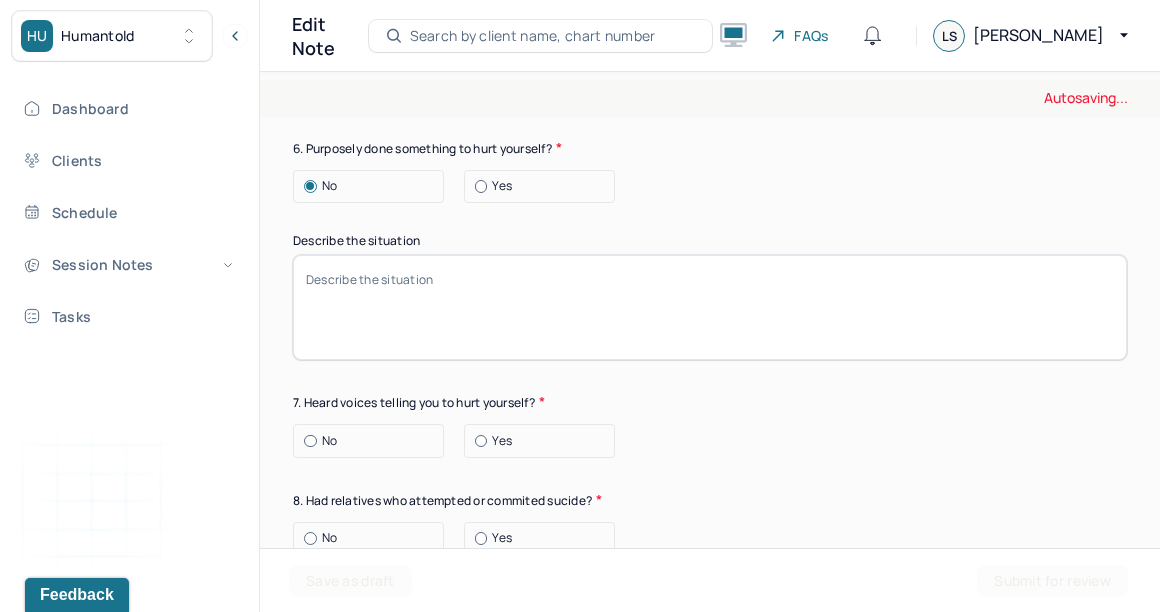 scroll, scrollTop: 7335, scrollLeft: 0, axis: vertical 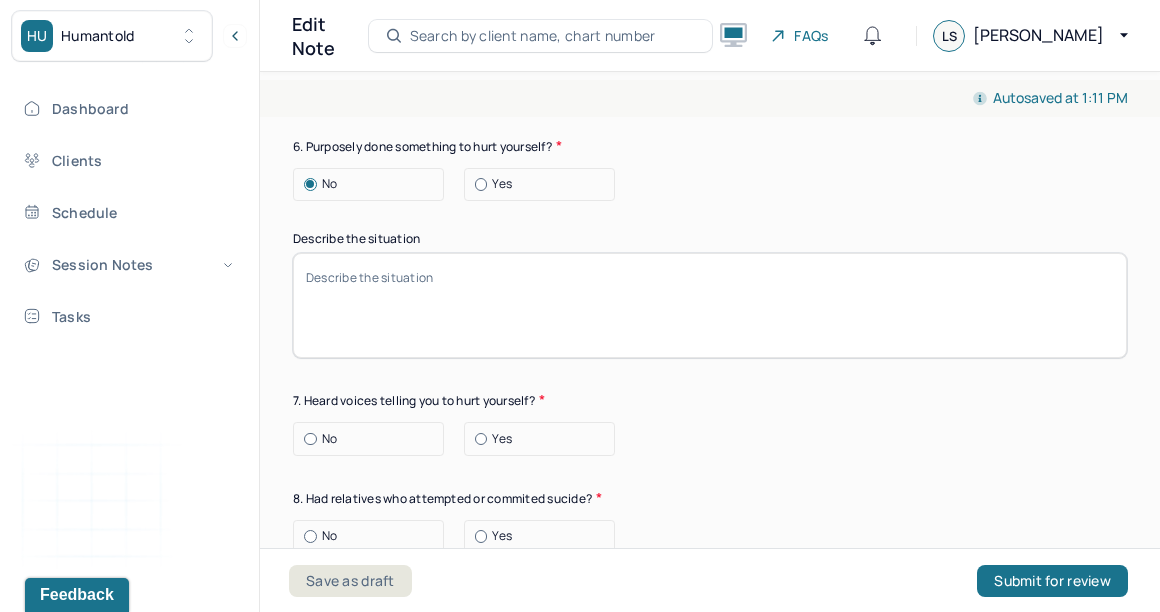 click at bounding box center (310, 439) 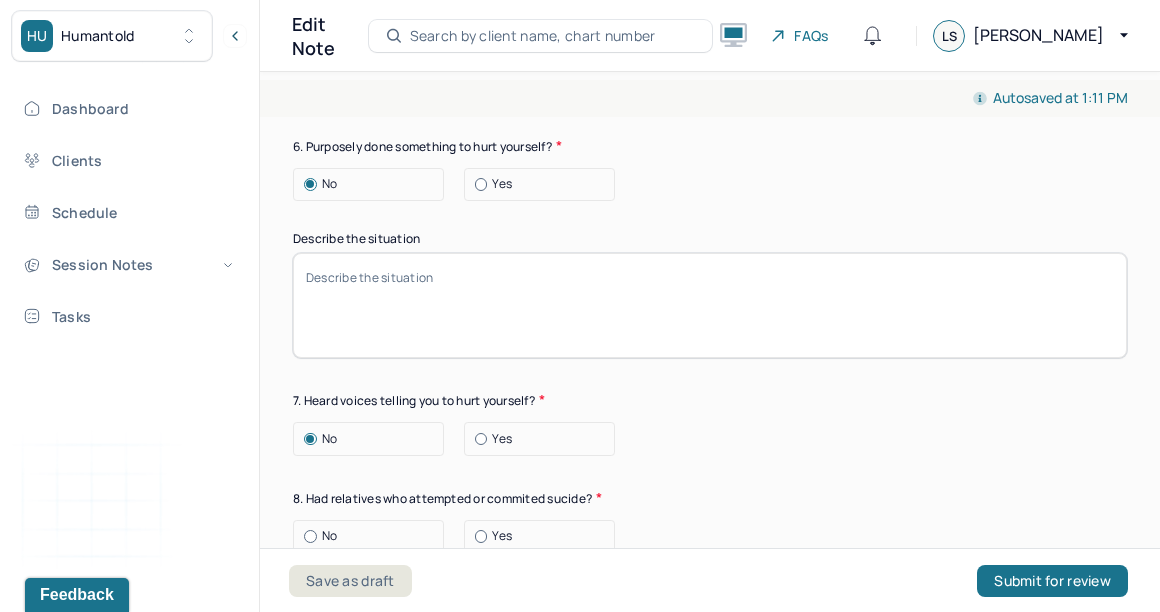 click on "Suicide risk assessment 1. Been so distressed you seriously wished to end your life? No Today Recently 2. Has anything happened recently to make you feel you don’t want to live? No Yes Describe the situation Have you had/Do you have - 3. A specific plan of how you would kill yourself? No Yes 4. Access to weapons or means of hurting self? No Yes 5. Made serious suicide attempts No Yes 6. Purposely done something to hurt yourself? No Yes Describe the situation 7. Heard voices telling you to hurt yourself? No Yes 8. Had relatives who attempted or commited sucide? No Yes 9. Had thoughts of killing or seriously hurting someone? No Yes 10. Heard voices telling you to hurt others? No Yes 11. Hurt someone or destroyed property on purpose? No Yes 12. Slapped, kicked, punched someone with intent to harm? No Yes 13. Been arrested or detained for violent behavior? No Yes 14. Been to jail for any reason? No Yes 15. Been on probation for any reason? No Yes 16. Do you have access to guns? No Yes" at bounding box center (710, 380) 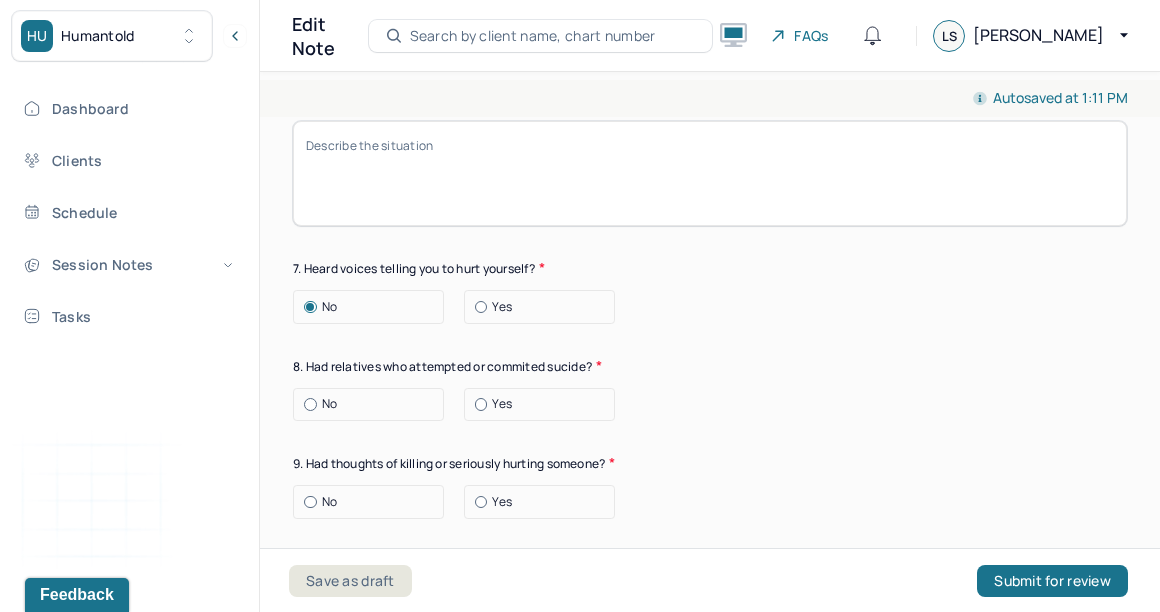scroll, scrollTop: 7475, scrollLeft: 0, axis: vertical 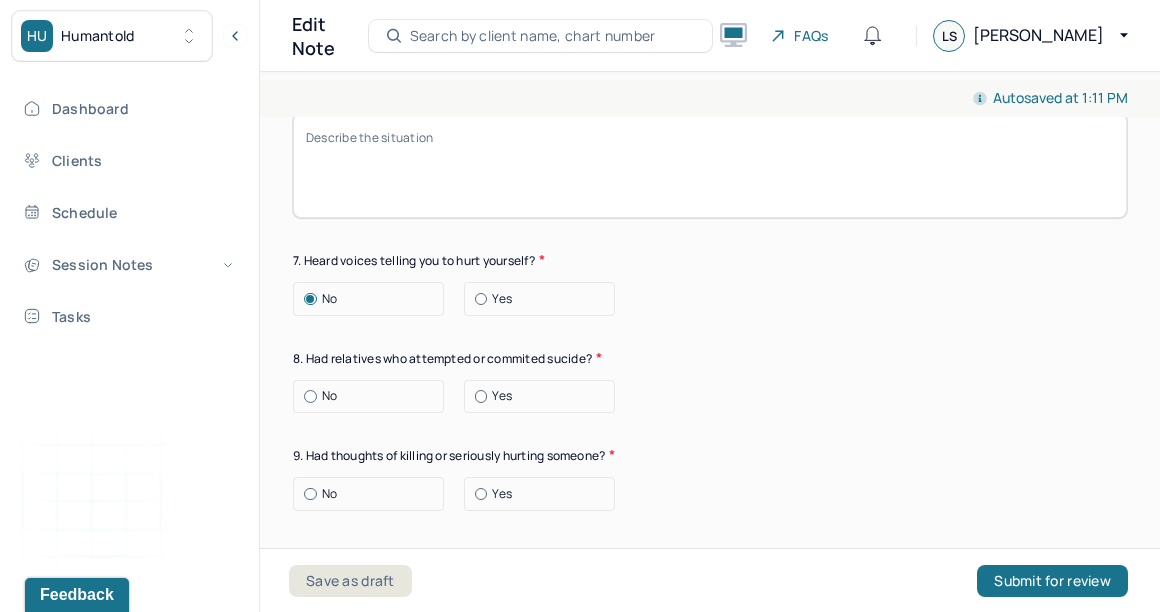 click at bounding box center (310, 396) 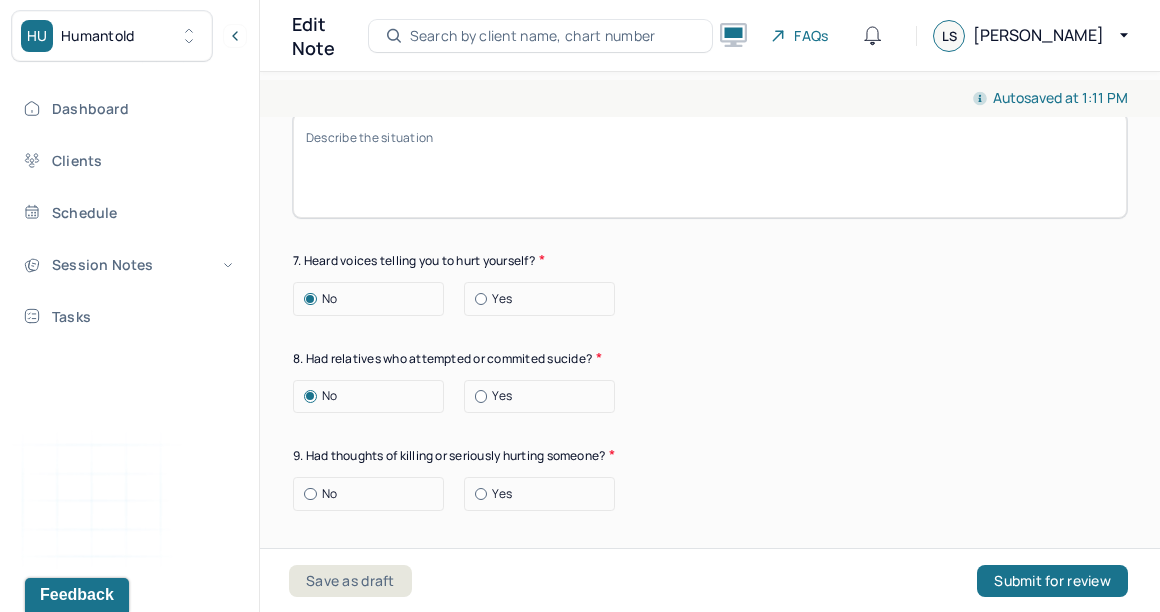 click on "9. Had thoughts of killing or seriously hurting someone?" at bounding box center (710, 455) 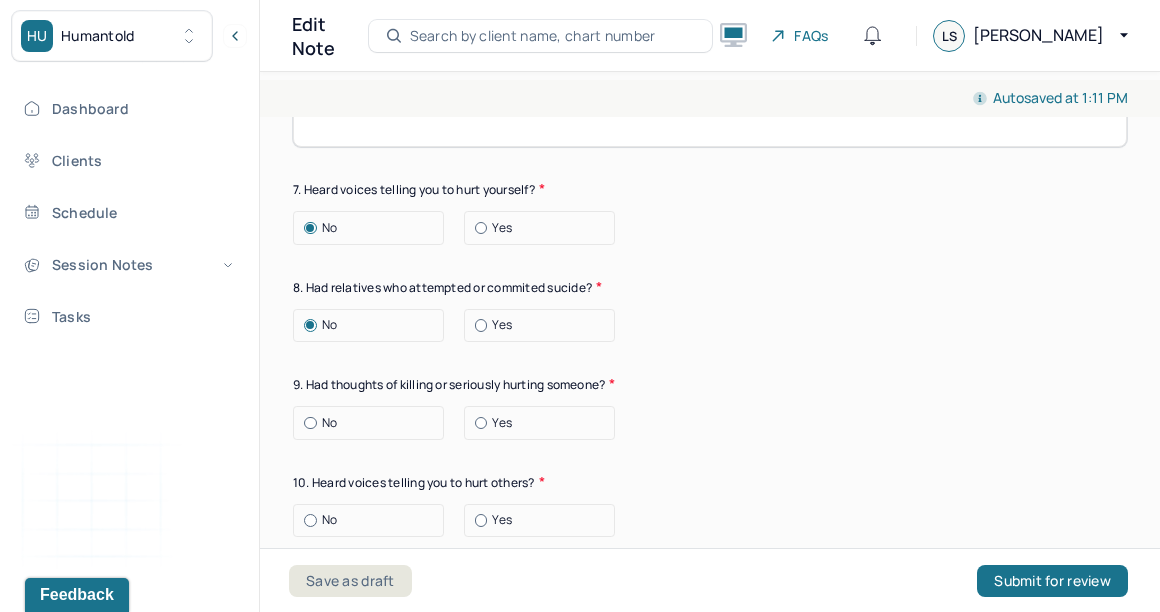 scroll, scrollTop: 7547, scrollLeft: 0, axis: vertical 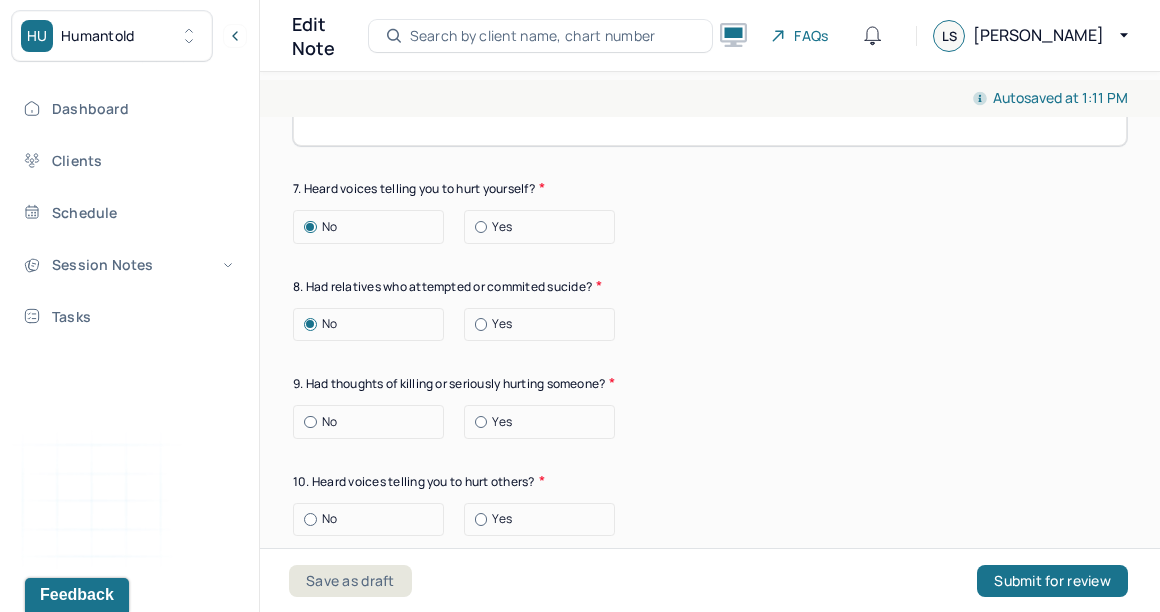 click on "9. Had thoughts of killing or seriously hurting someone?" at bounding box center (710, 383) 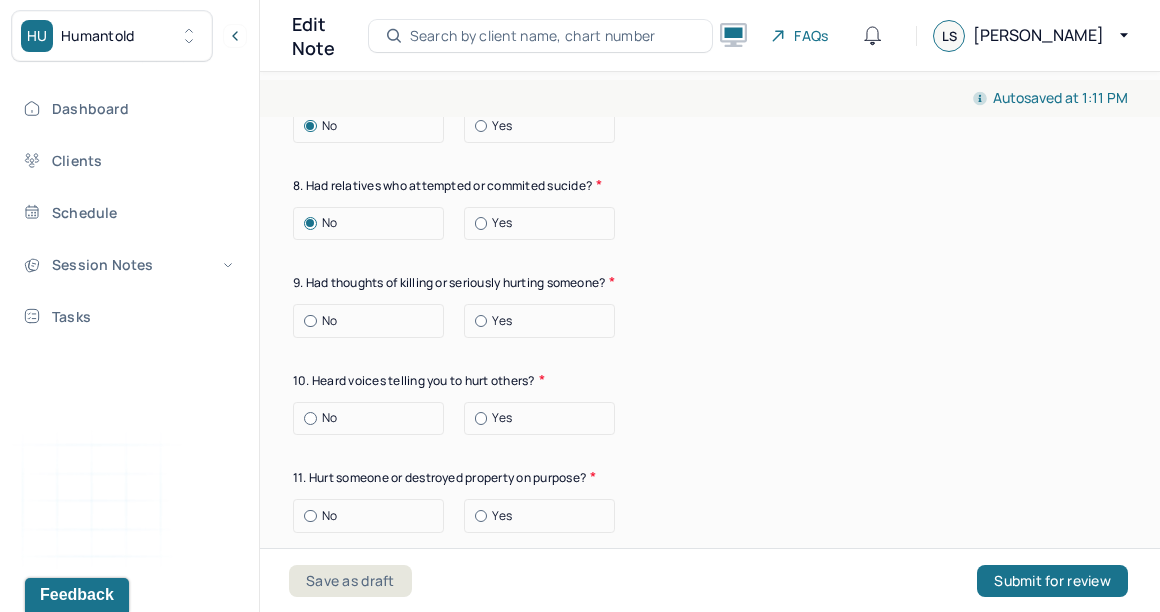 scroll, scrollTop: 7664, scrollLeft: 0, axis: vertical 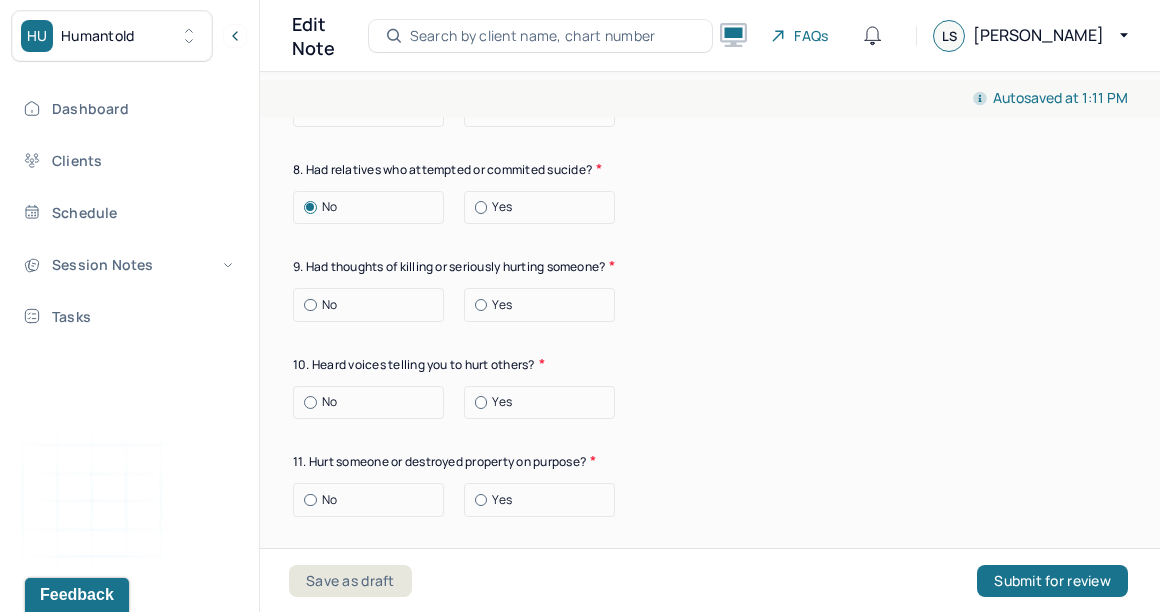 click at bounding box center [310, 305] 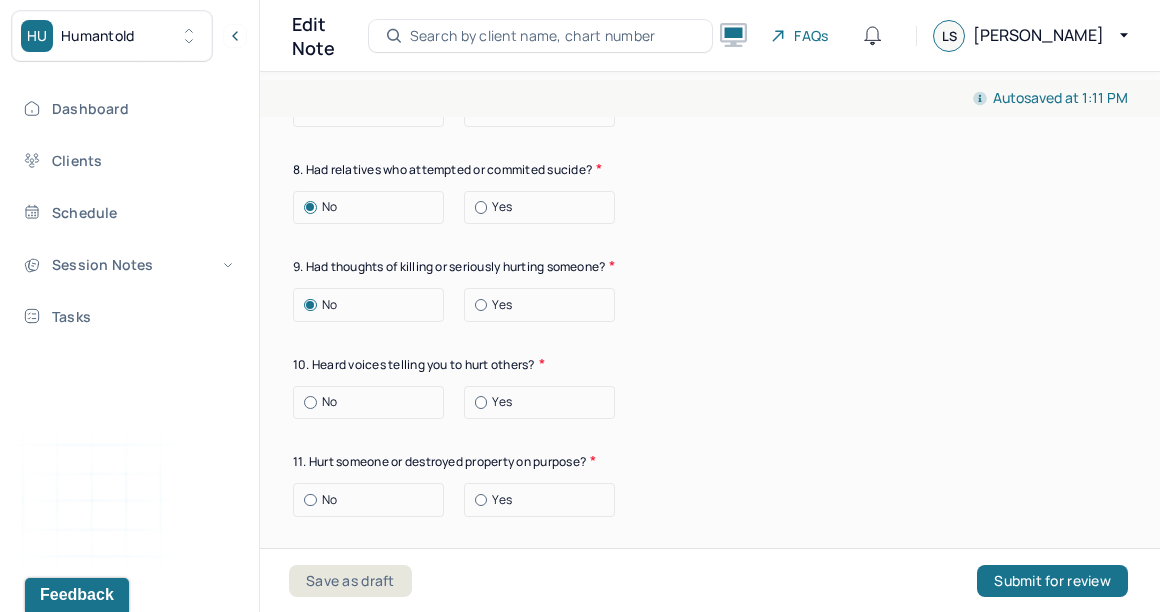 click on "No Yes" at bounding box center (710, 403) 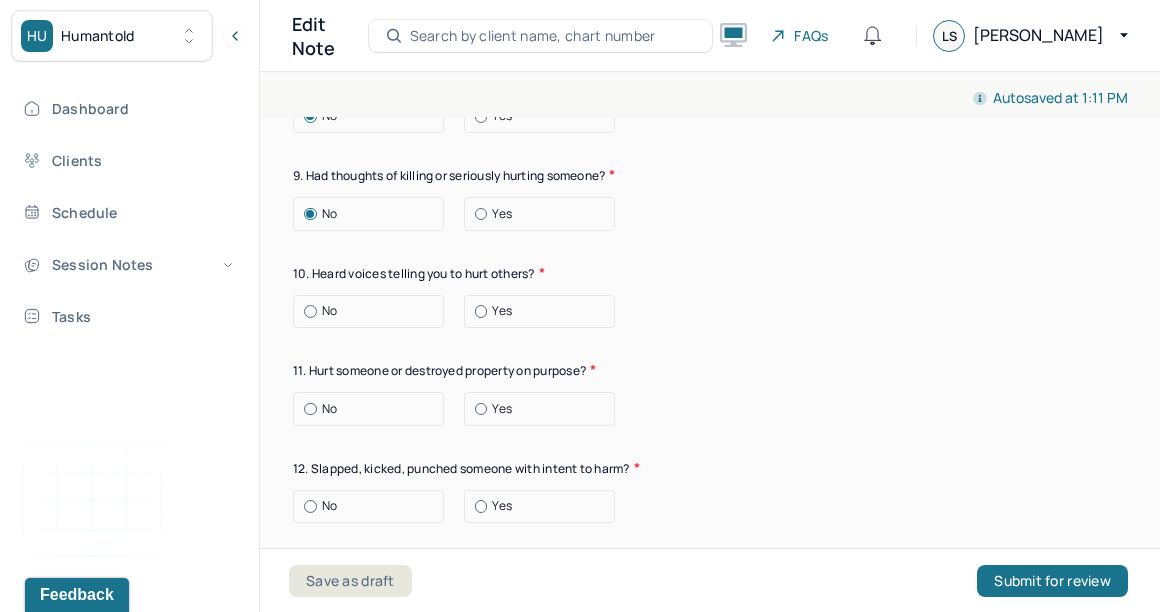 scroll, scrollTop: 7756, scrollLeft: 0, axis: vertical 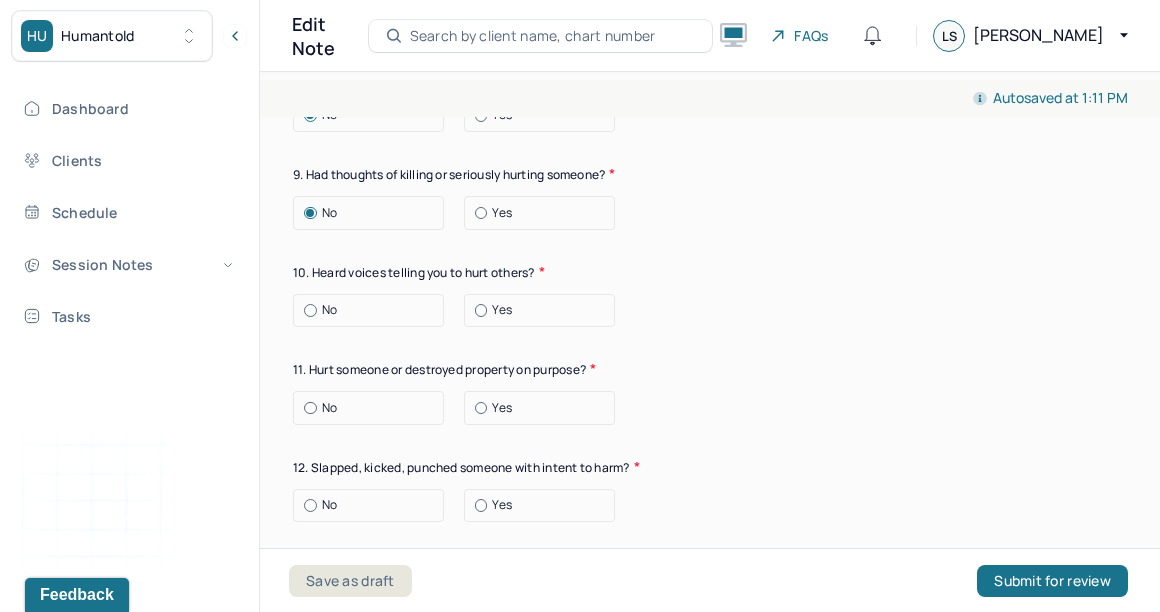 click on "No" at bounding box center [373, 310] 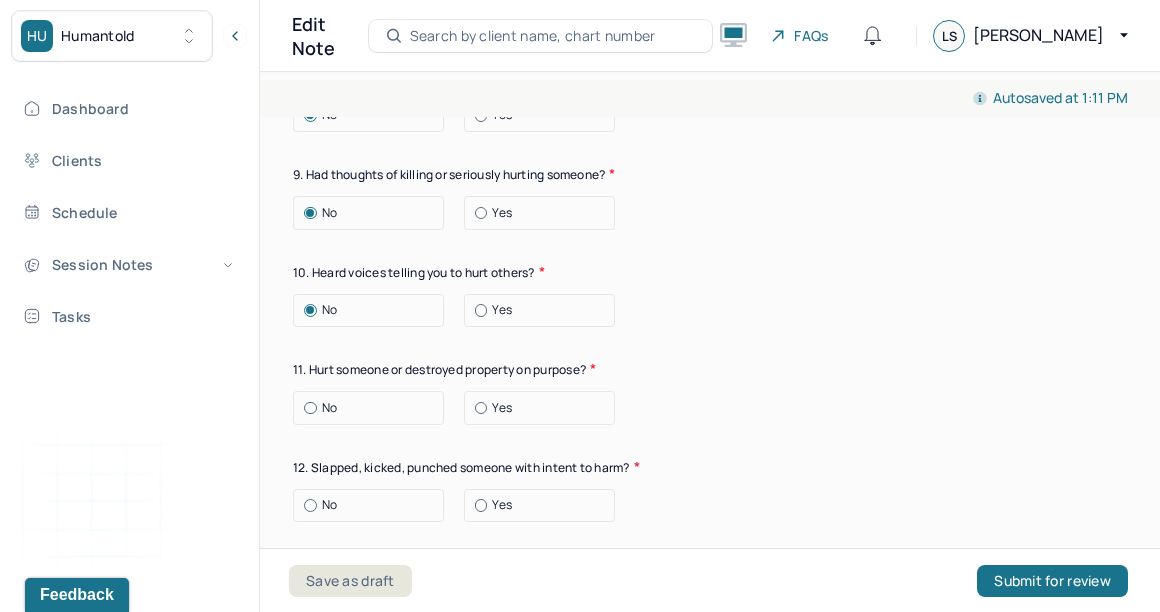 click on "No Yes" at bounding box center (710, 311) 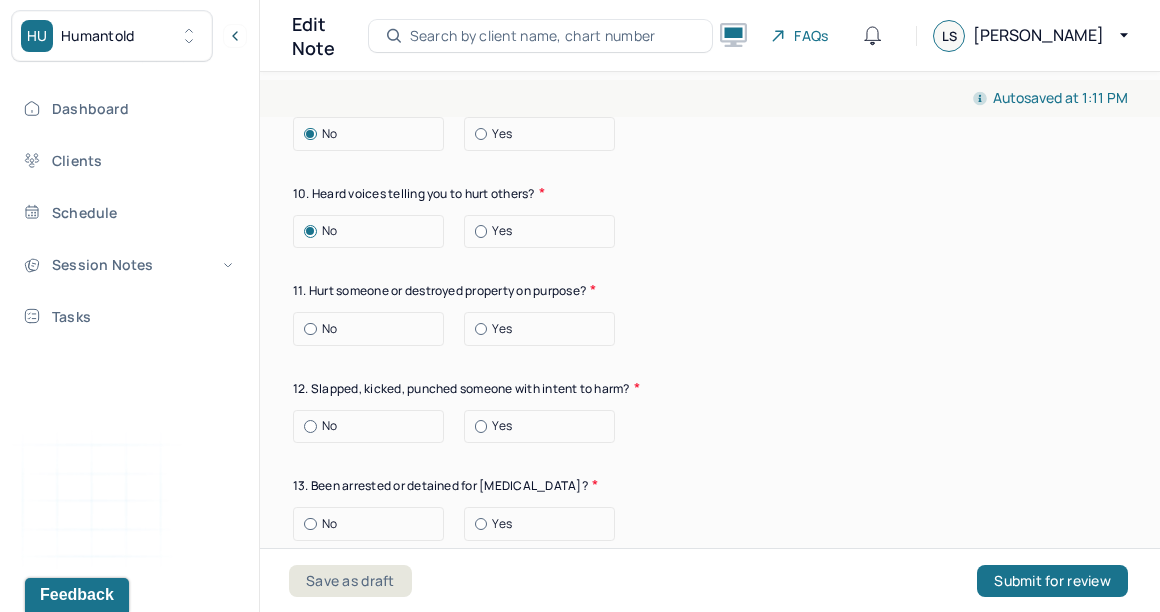 scroll, scrollTop: 7836, scrollLeft: 0, axis: vertical 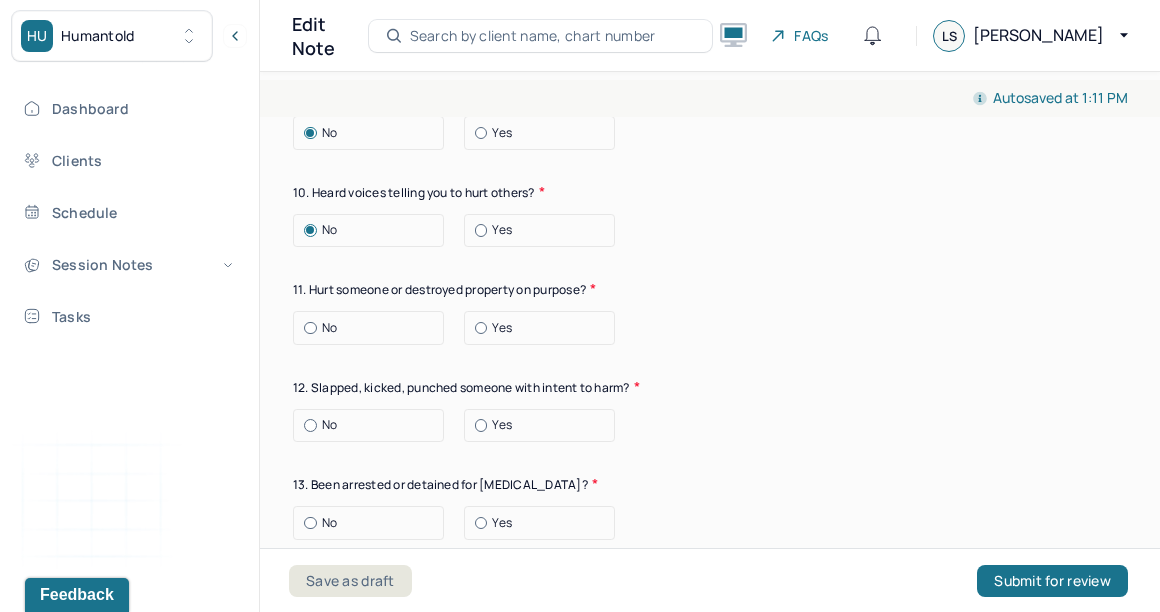 click at bounding box center [310, 328] 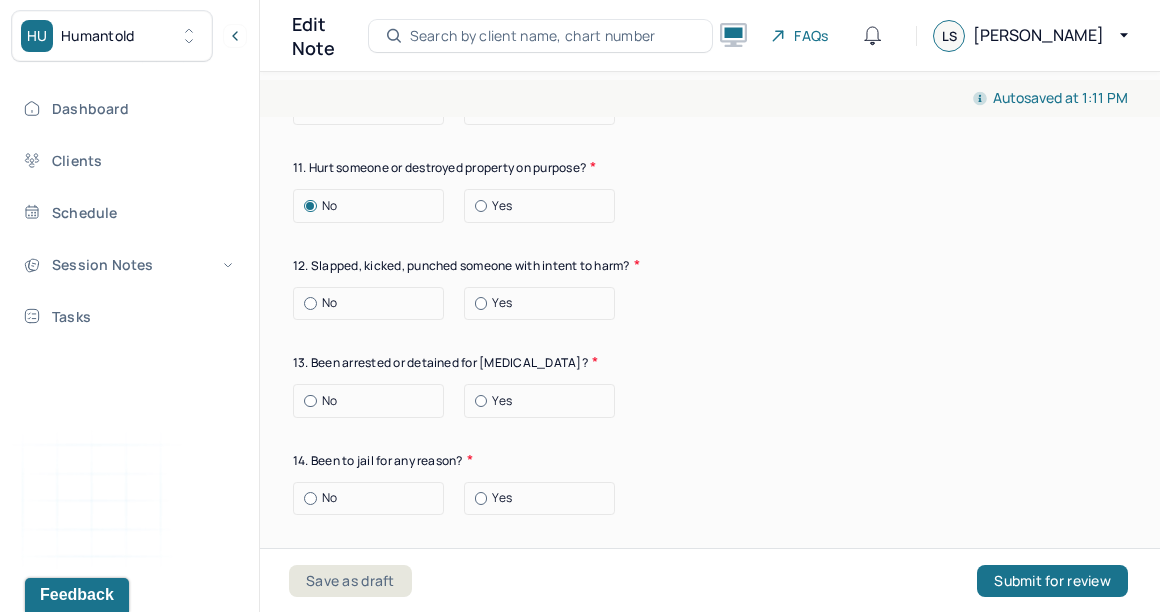 scroll, scrollTop: 7969, scrollLeft: 0, axis: vertical 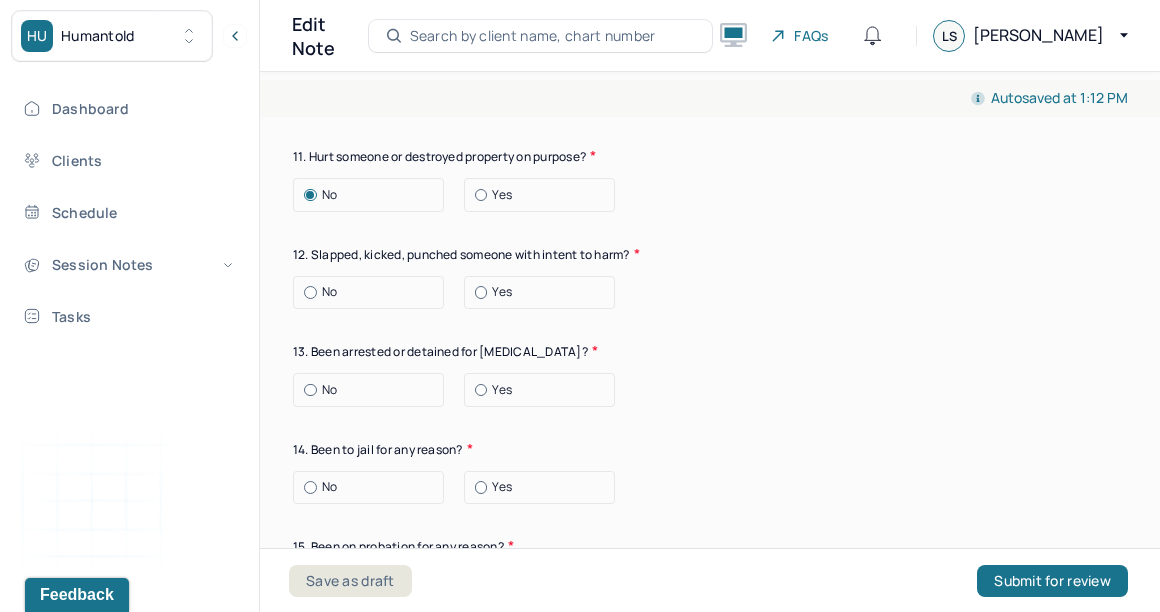 click on "No" at bounding box center (373, 292) 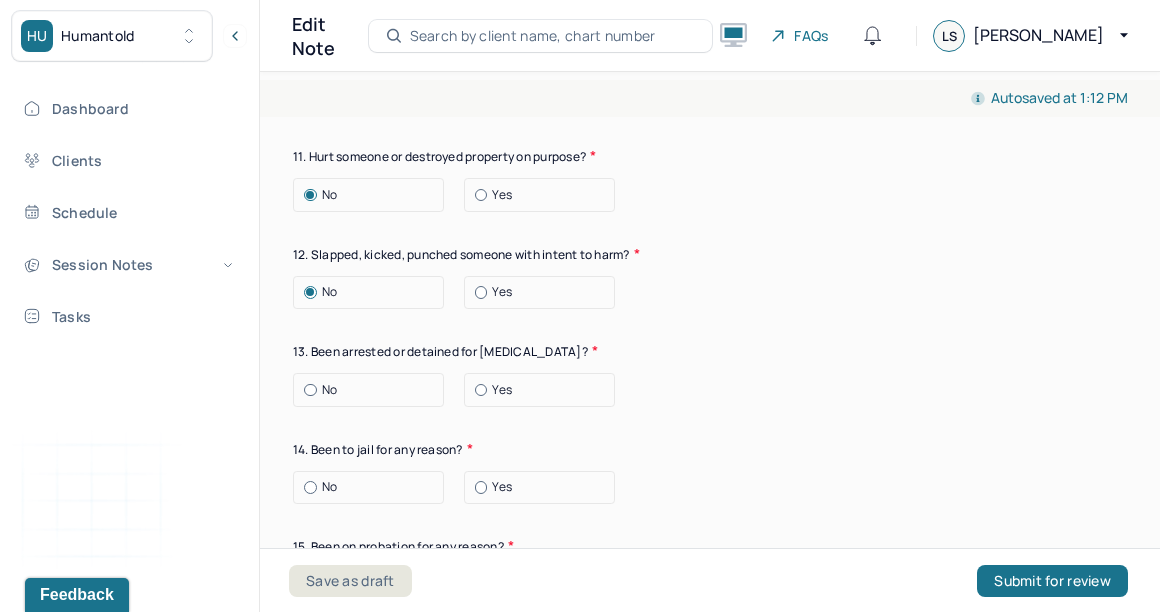 click on "No Yes" at bounding box center [710, 293] 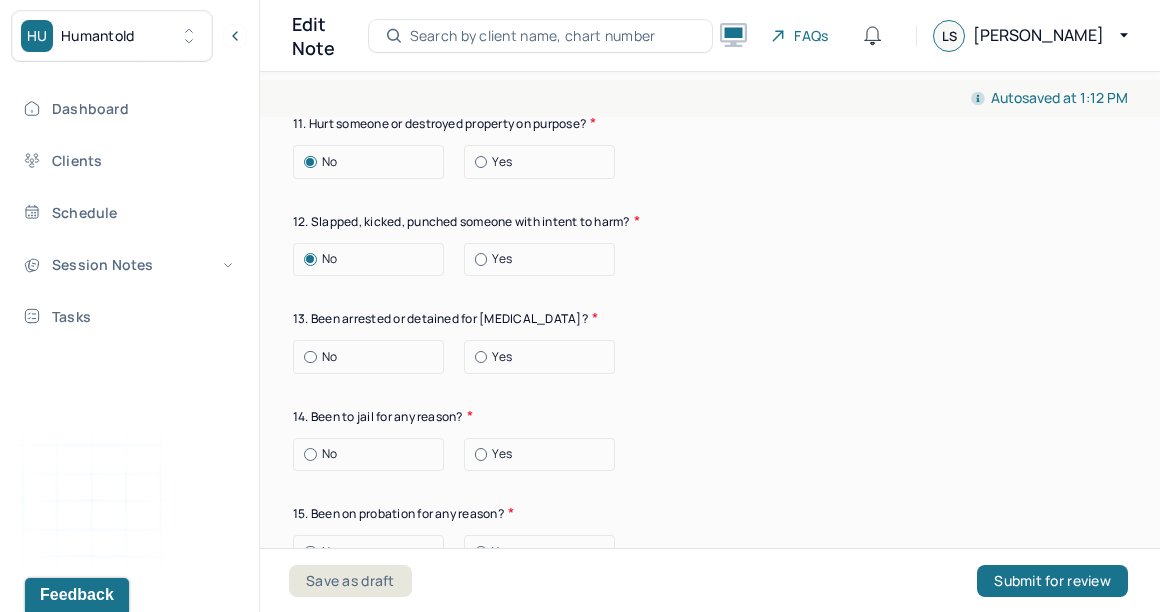 scroll, scrollTop: 8039, scrollLeft: 0, axis: vertical 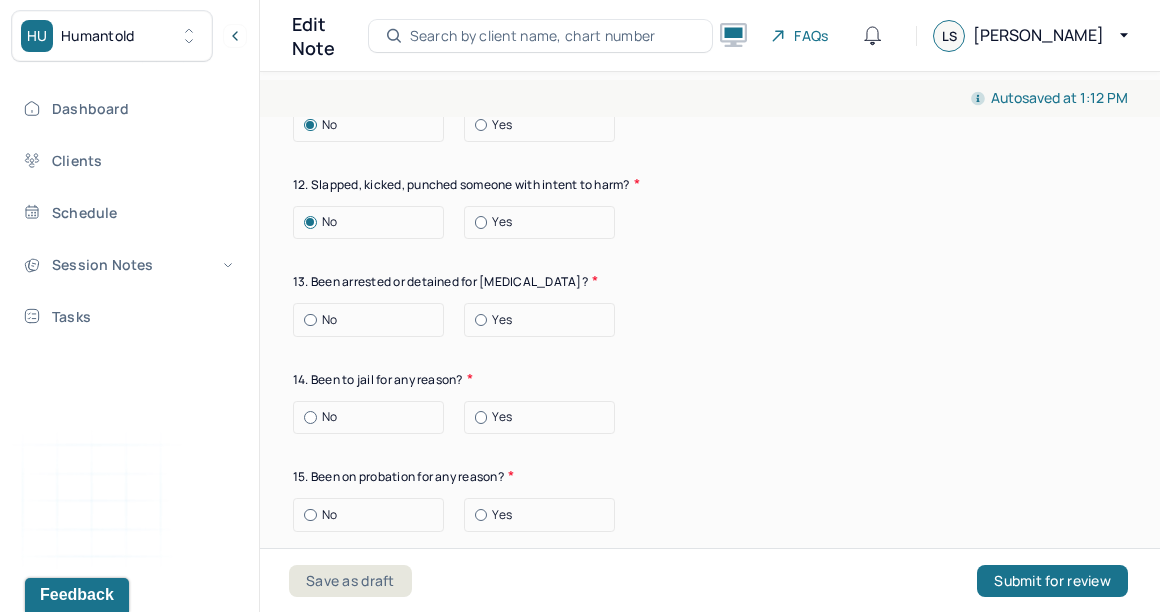 click on "14. Been to jail for any reason?" at bounding box center [710, 379] 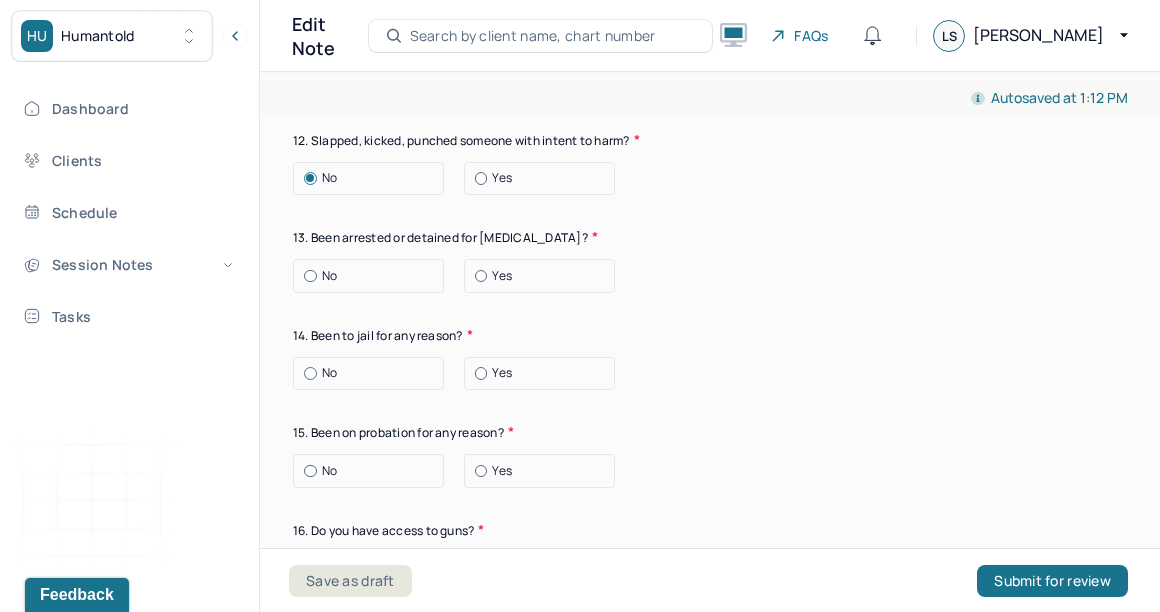 scroll, scrollTop: 8084, scrollLeft: 0, axis: vertical 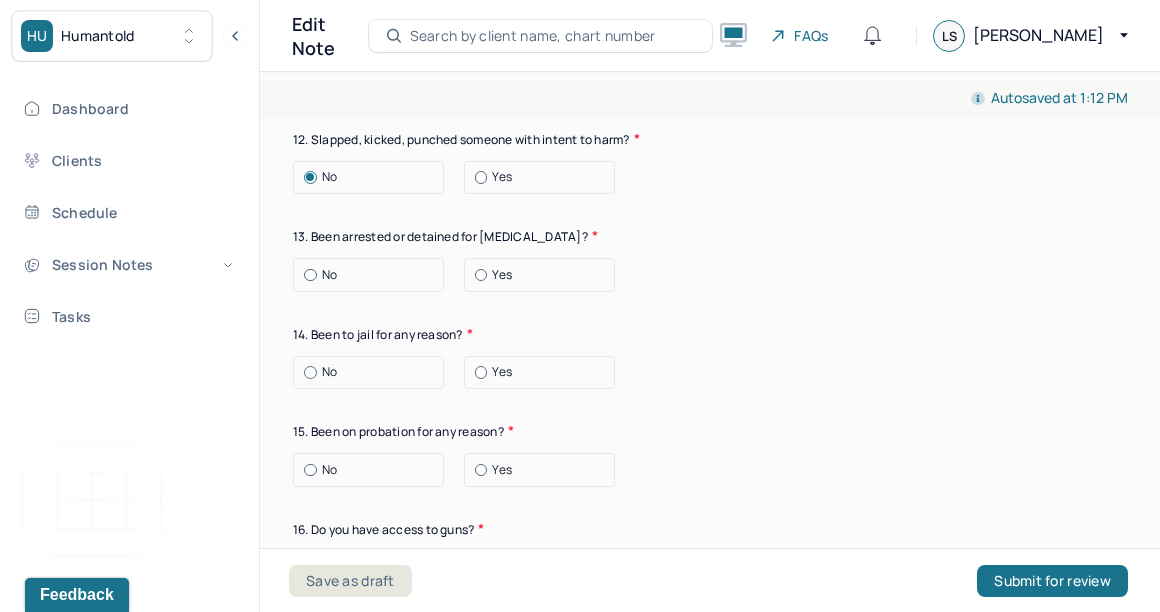 click at bounding box center [310, 275] 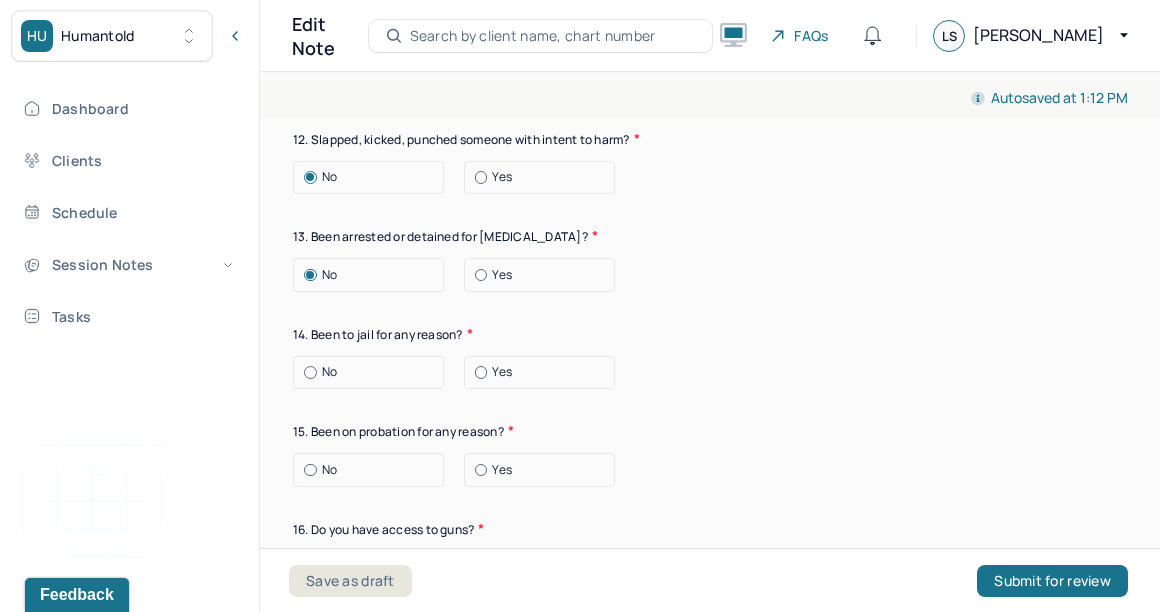 click at bounding box center [310, 372] 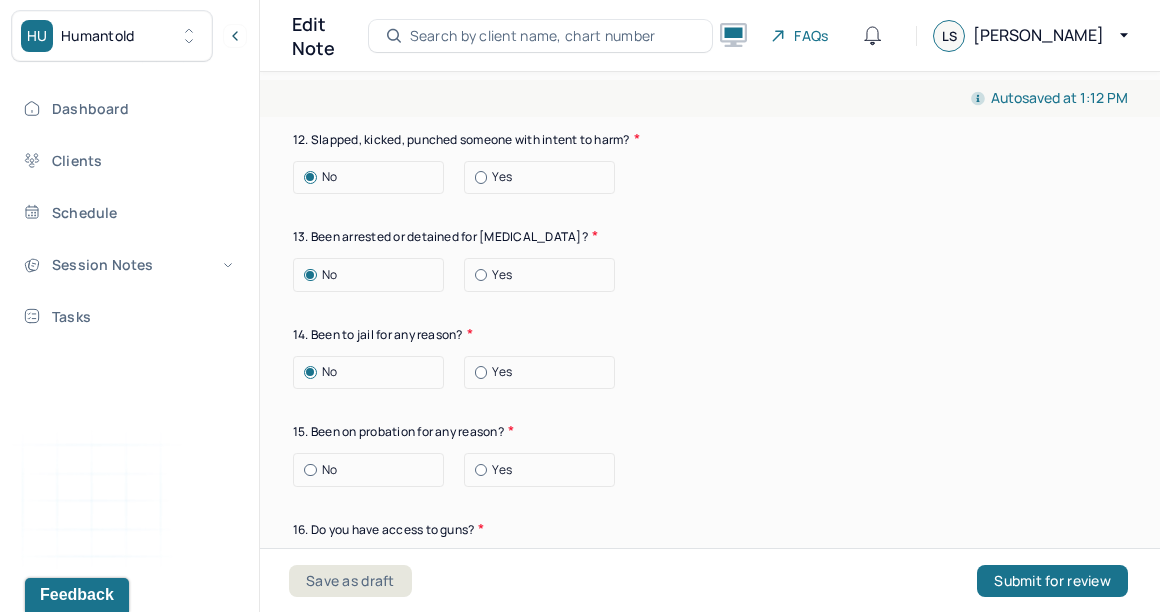 click on "No Yes" at bounding box center [710, 373] 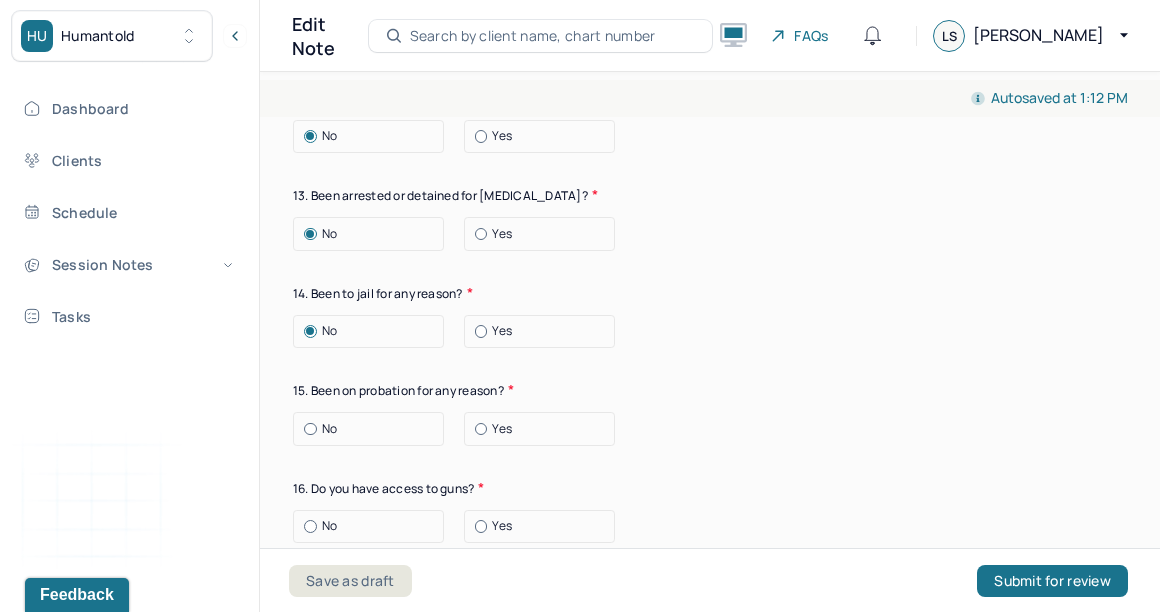 scroll, scrollTop: 8164, scrollLeft: 0, axis: vertical 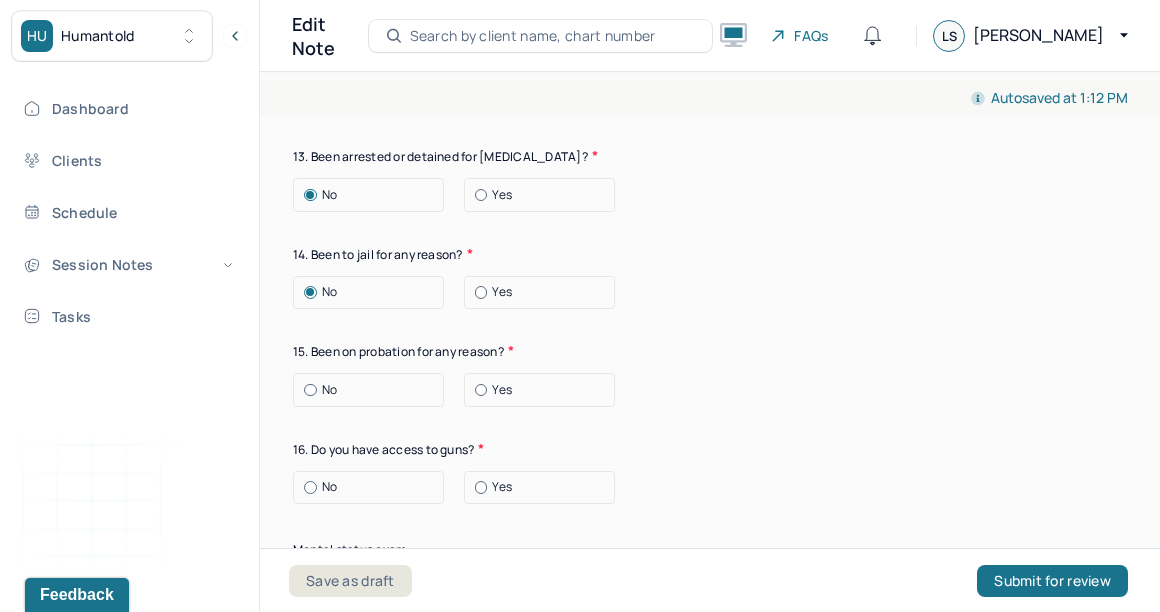 click on "Suicide risk assessment 1. Been so distressed you seriously wished to end your life? No Today Recently 2. Has anything happened recently to make you feel you don’t want to live? No Yes Describe the situation Have you had/Do you have - 3. A specific plan of how you would kill yourself? No Yes 4. Access to weapons or means of hurting self? No Yes 5. Made serious suicide attempts No Yes 6. Purposely done something to hurt yourself? No Yes Describe the situation 7. Heard voices telling you to hurt yourself? No Yes 8. Had relatives who attempted or commited sucide? No Yes 9. Had thoughts of killing or seriously hurting someone? No Yes 10. Heard voices telling you to hurt others? No Yes 11. Hurt someone or destroyed property on purpose? No Yes 12. Slapped, kicked, punched someone with intent to harm? No Yes 13. Been arrested or detained for violent behavior? No Yes 14. Been to jail for any reason? No Yes 15. Been on probation for any reason? No Yes 16. Do you have access to guns? No Yes" at bounding box center [710, -449] 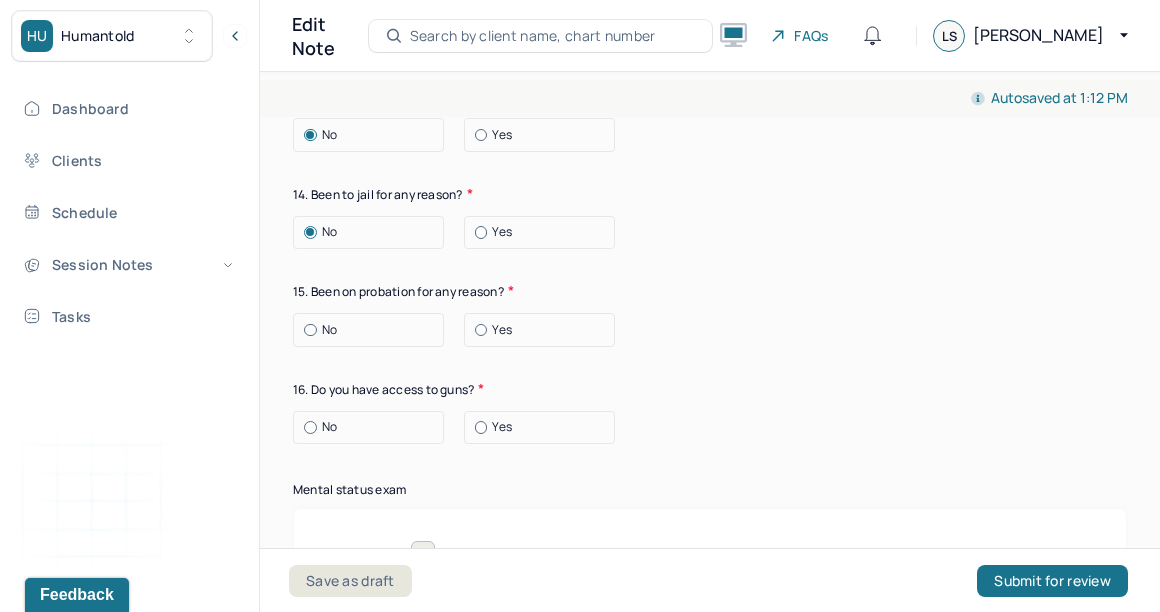 scroll, scrollTop: 8239, scrollLeft: 0, axis: vertical 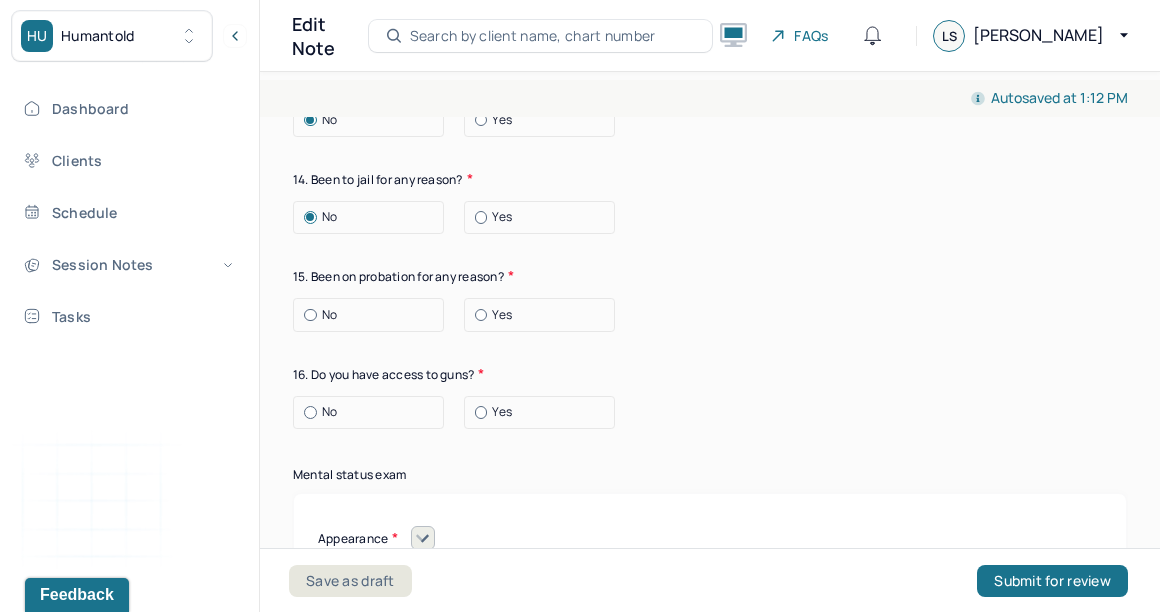 click at bounding box center (310, 315) 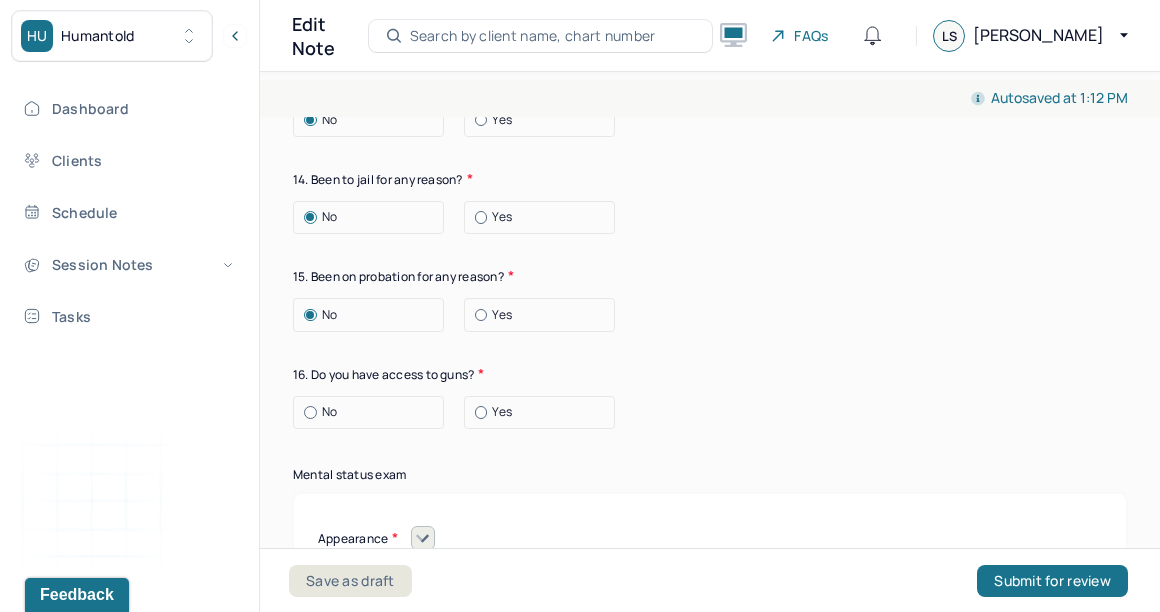 click on "Suicide risk assessment 1. Been so distressed you seriously wished to end your life? No Today Recently 2. Has anything happened recently to make you feel you don’t want to live? No Yes Describe the situation Have you had/Do you have - 3. A specific plan of how you would kill yourself? No Yes 4. Access to weapons or means of hurting self? No Yes 5. Made serious suicide attempts No Yes 6. Purposely done something to hurt yourself? No Yes Describe the situation 7. Heard voices telling you to hurt yourself? No Yes 8. Had relatives who attempted or commited sucide? No Yes 9. Had thoughts of killing or seriously hurting someone? No Yes 10. Heard voices telling you to hurt others? No Yes 11. Hurt someone or destroyed property on purpose? No Yes 12. Slapped, kicked, punched someone with intent to harm? No Yes 13. Been arrested or detained for violent behavior? No Yes 14. Been to jail for any reason? No Yes 15. Been on probation for any reason? No Yes 16. Do you have access to guns? No Yes" at bounding box center [710, -524] 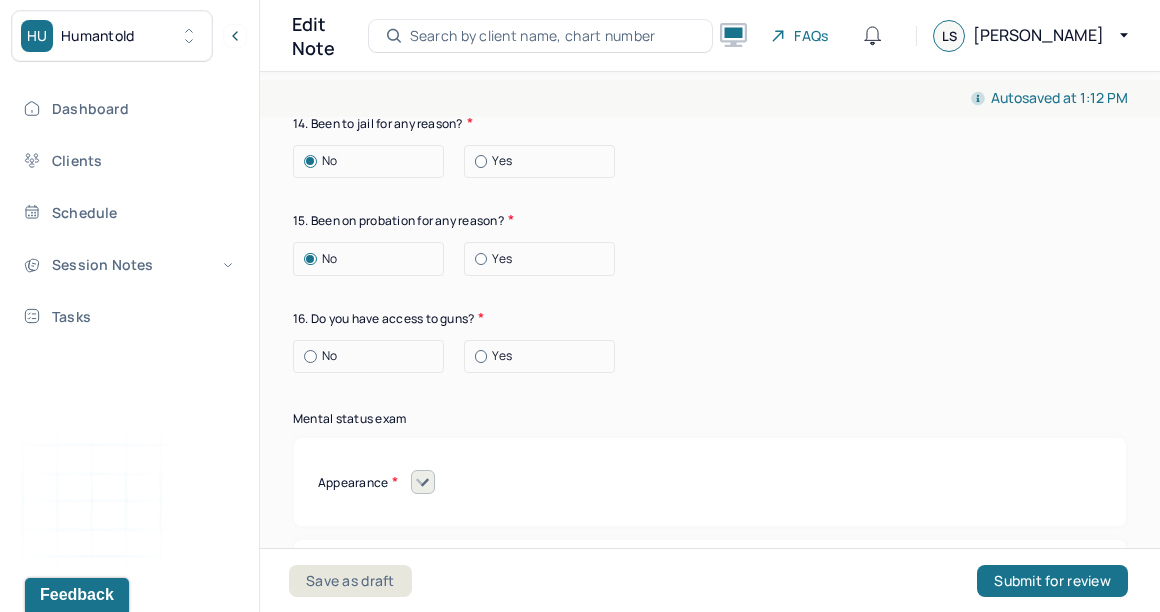 scroll, scrollTop: 8299, scrollLeft: 0, axis: vertical 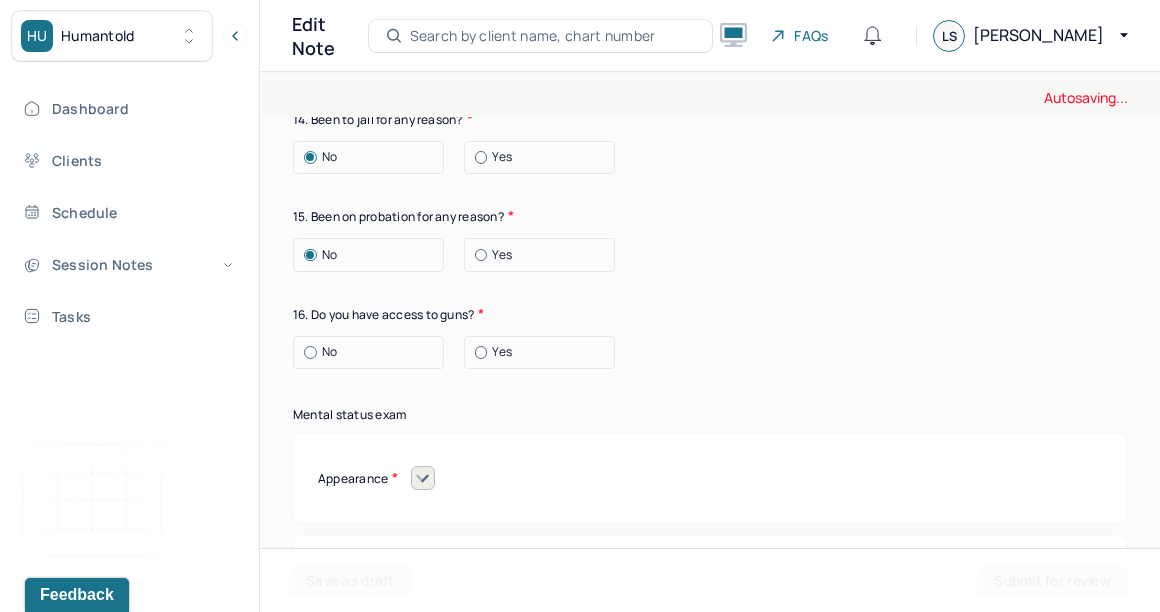 click at bounding box center [481, 352] 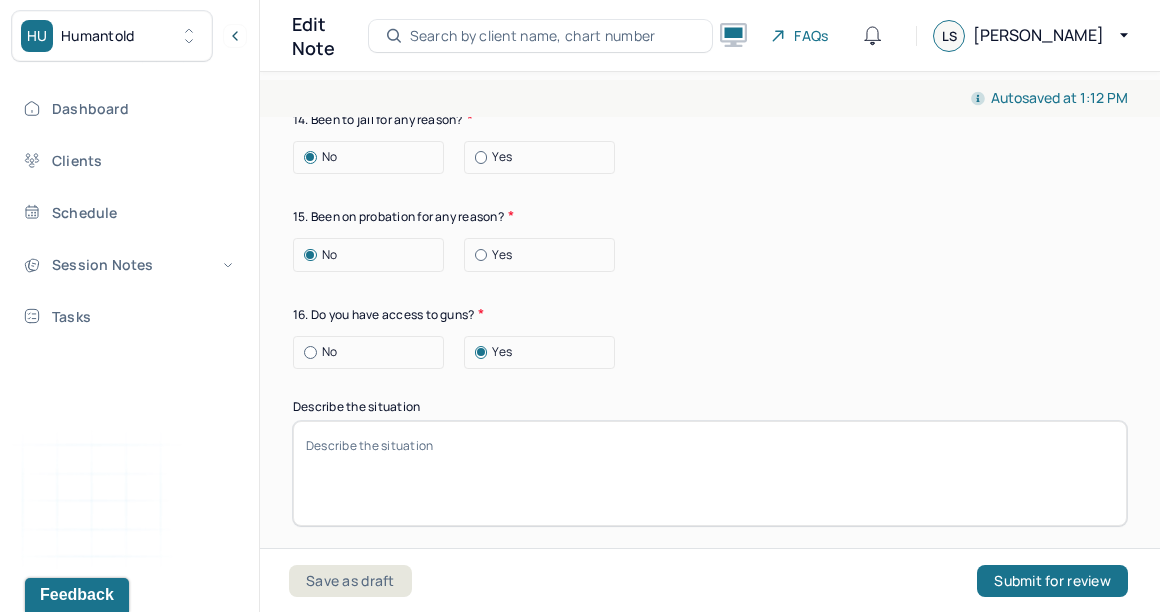 click on "Autosaved at 1:12 PM Appointment Details     Client name Michael Salony Date of service 07/08/2025 Time 1:00pm - 1:16pm Duration 16mins Appointment type individual therapy Provider name Brianna Foppiano Modifier 1 95 Telemedicine Note type Individual intake note Appointment Details     Client name Michael Salony Date of service 07/08/2025 Time 1:00pm - 1:16pm Duration 16mins Appointment type individual therapy Provider name Brianna Foppiano Modifier 1 95 Telemedicine Note type Individual intake note Instructions The fields marked with an asterisk ( * ) are required before you can submit your notes. Before you can submit your session notes, they must be signed. You have the option to save your notes as a draft before making a submission. Appointment location * Teletherapy Client Teletherapy Location Home Office Other Provider Teletherapy Location Home Office Other Consent was received for the teletherapy session The teletherapy session was conducted via video Primary diagnosis * Secondary diagnosis (optional)" at bounding box center [710, 338] 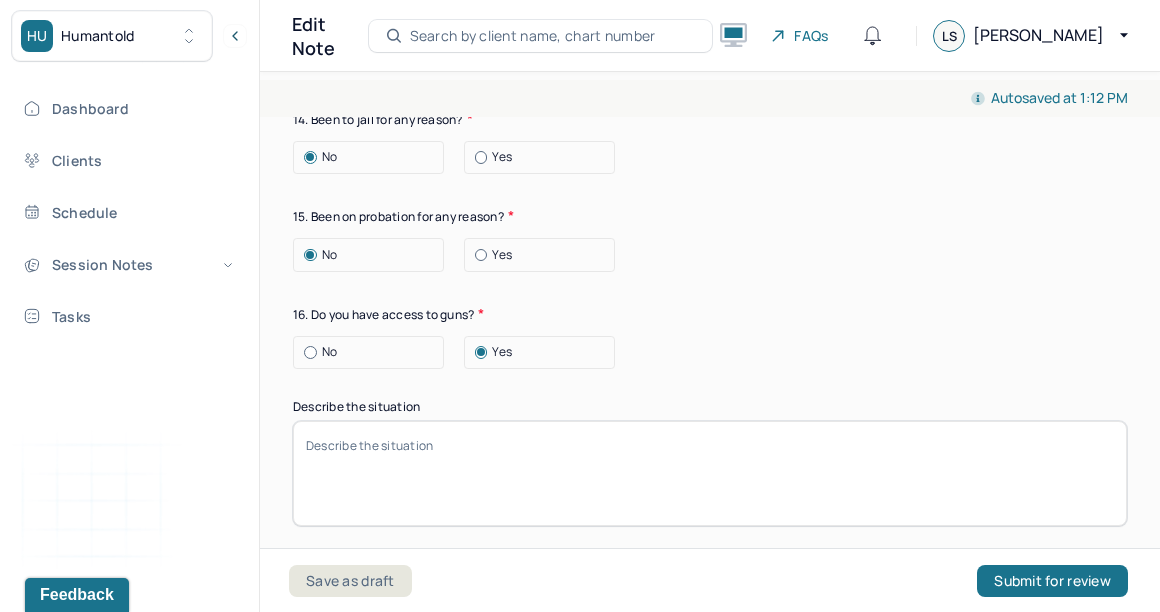 click on "No Yes" at bounding box center [710, 255] 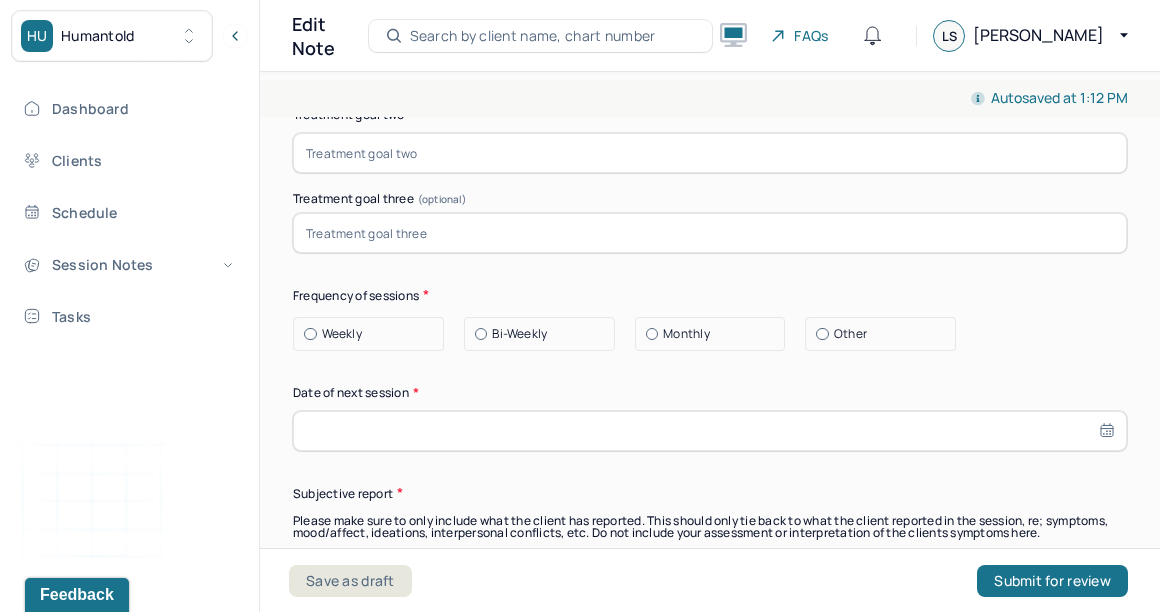 scroll, scrollTop: 10489, scrollLeft: 0, axis: vertical 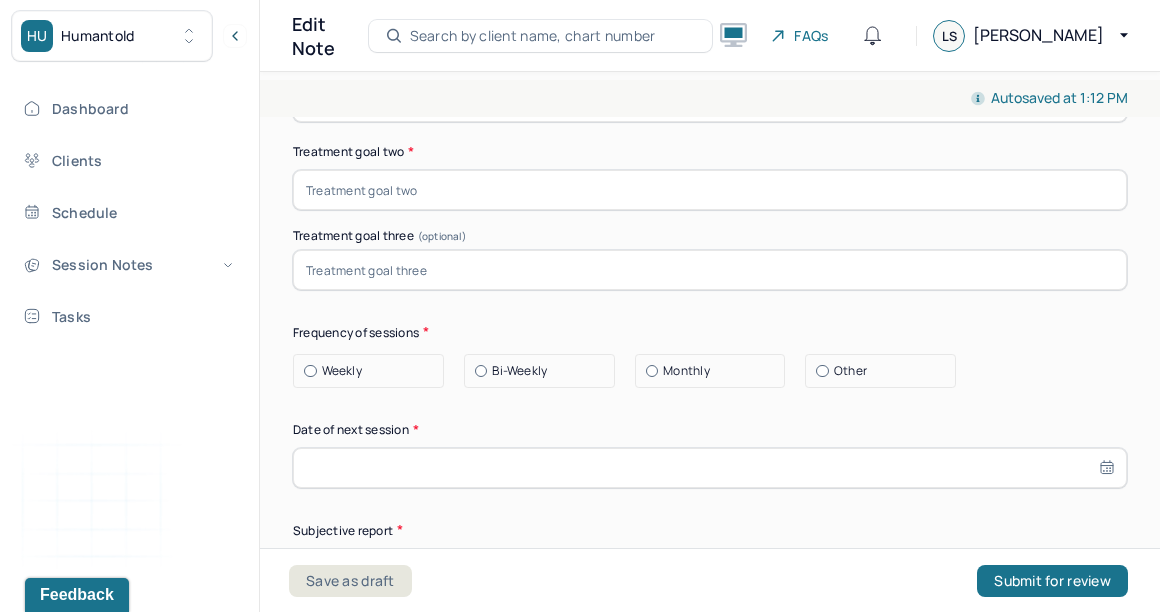 click on "Summary Present at session Patient Mother Stepfather Spouse Father Stepmother Partner Guardian Other Specify Other (optional) Type of treatment recommended Individual Family Group Collateral/Parenting Treatment Modality/Intervention(s) Cognitive/Behavioral Behavioral Modification Supportive Marital/Couples Therapy  Family Therapy Stress Management Psychodynamic Parent Training Crisis Intervention Other Specify other treatment/modality (optional) Treatment goals Treatment goal one * Treatment goal two * Treatment goal three (optional) Frequency of sessions Weekly Bi-Weekly Monthly Other Date of next session * Subjective report Please make sure to only include what the client has reported. This should only tie back to what the client reported in the session, re; symptoms, mood/affect, ideations, interpersonal conflicts, etc. Do not include your assessment or interpretation of the clients symptoms here. Summary Prognosis Communication Factors impacting treatment" at bounding box center (710, 343) 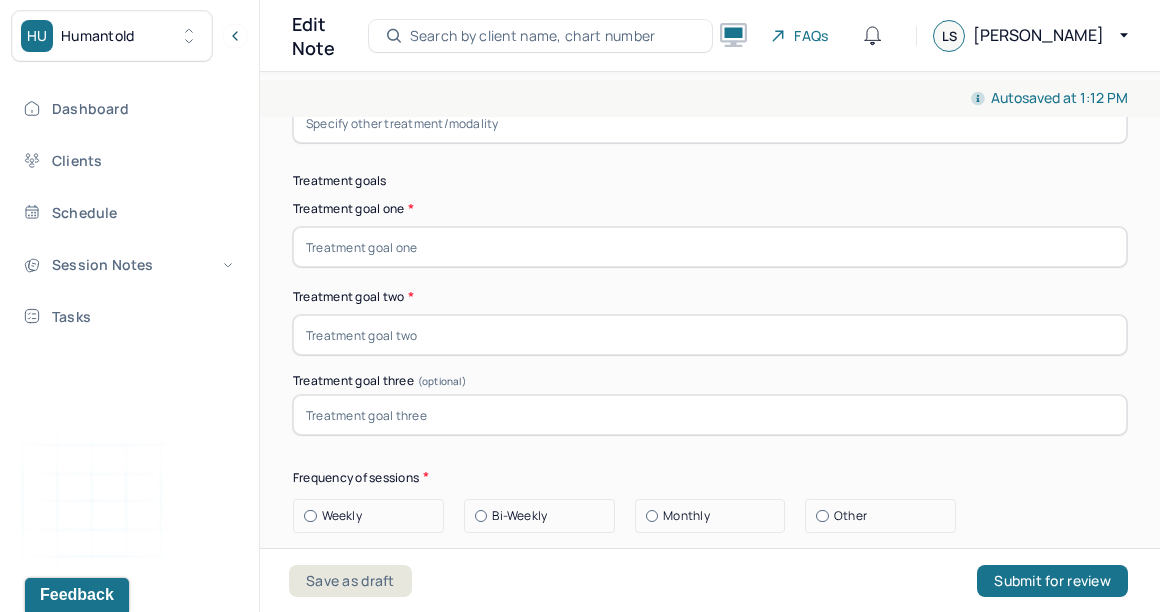 scroll, scrollTop: 10335, scrollLeft: 0, axis: vertical 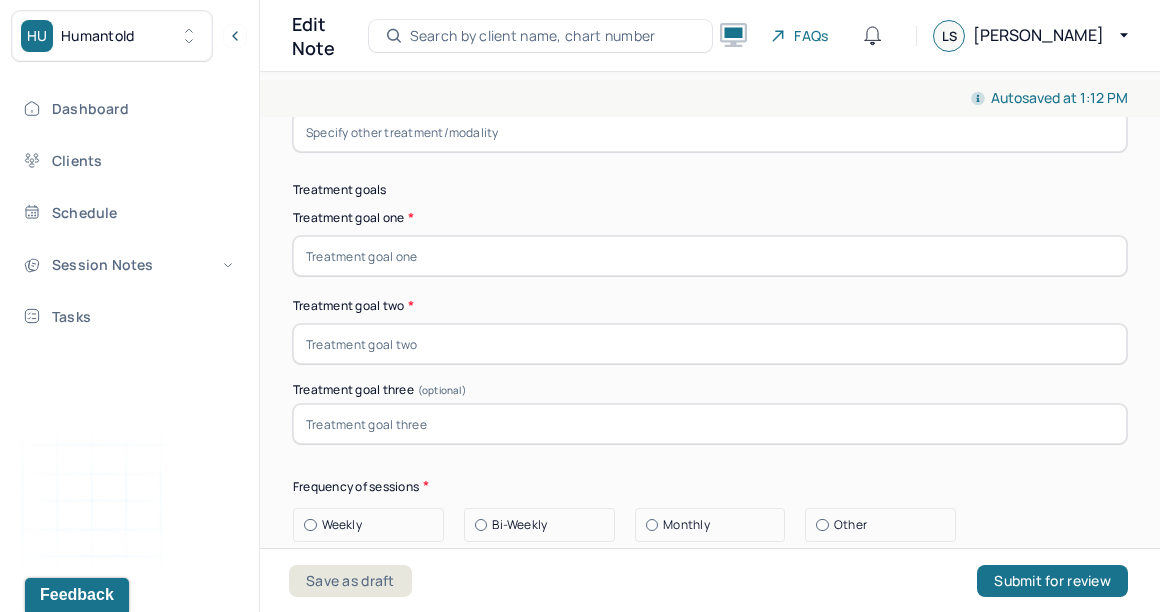 click at bounding box center (710, 256) 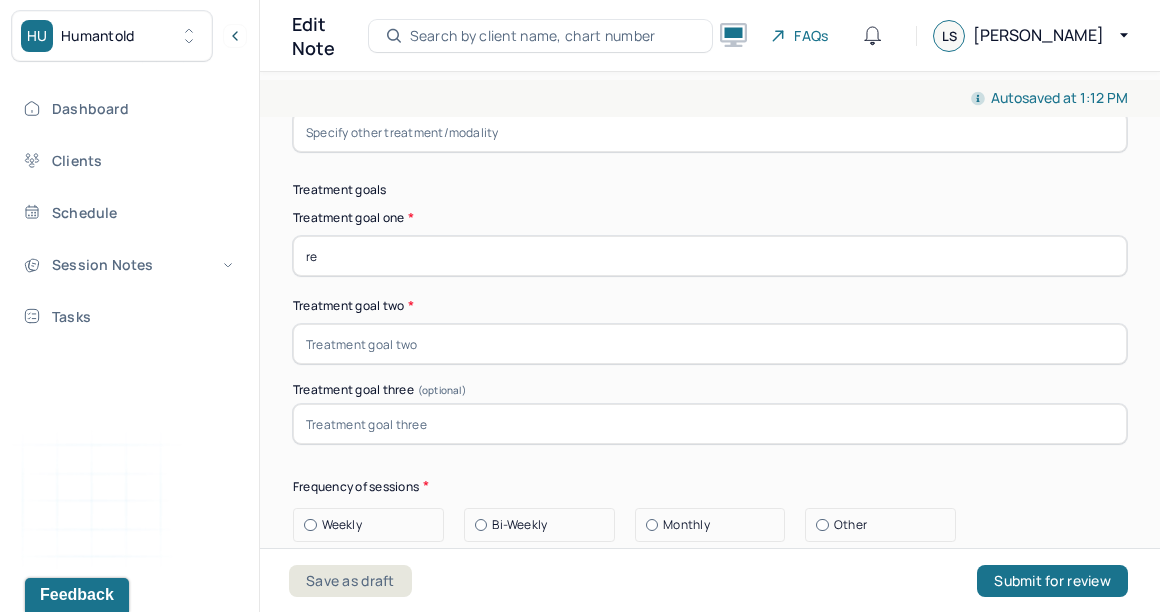 type on "r" 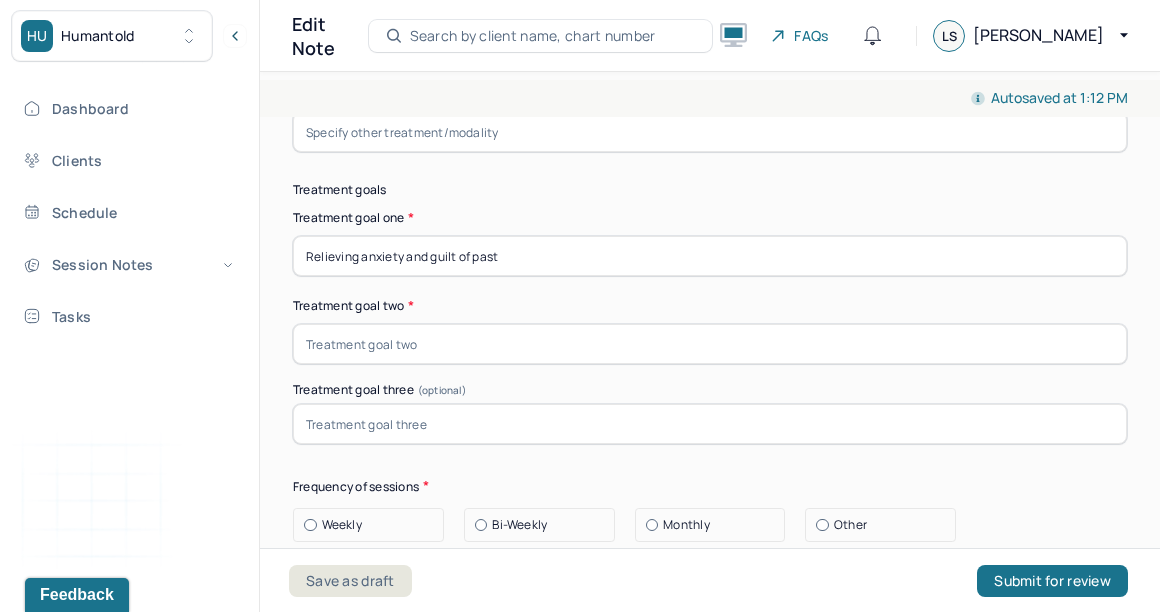 type on "Relieving anxiety and guilt of past" 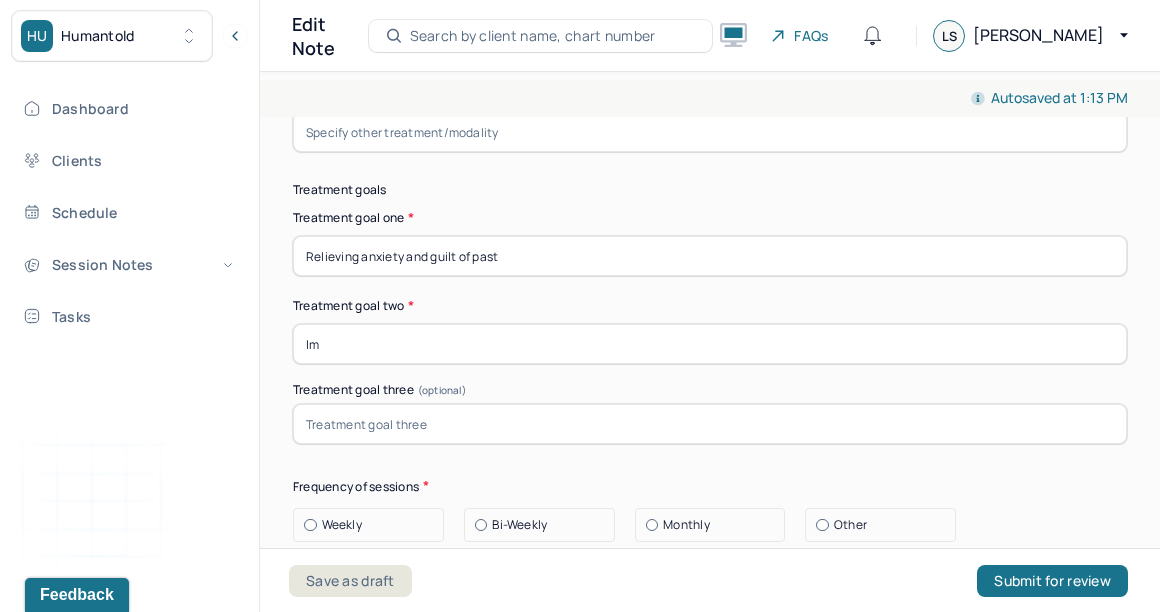 type on "I" 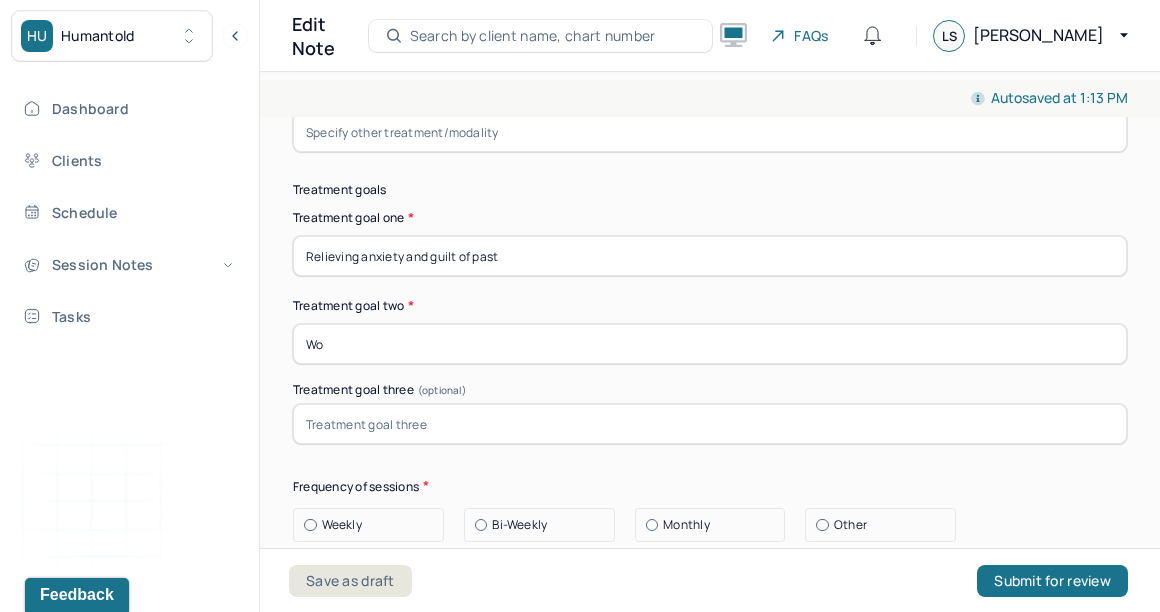 type on "W" 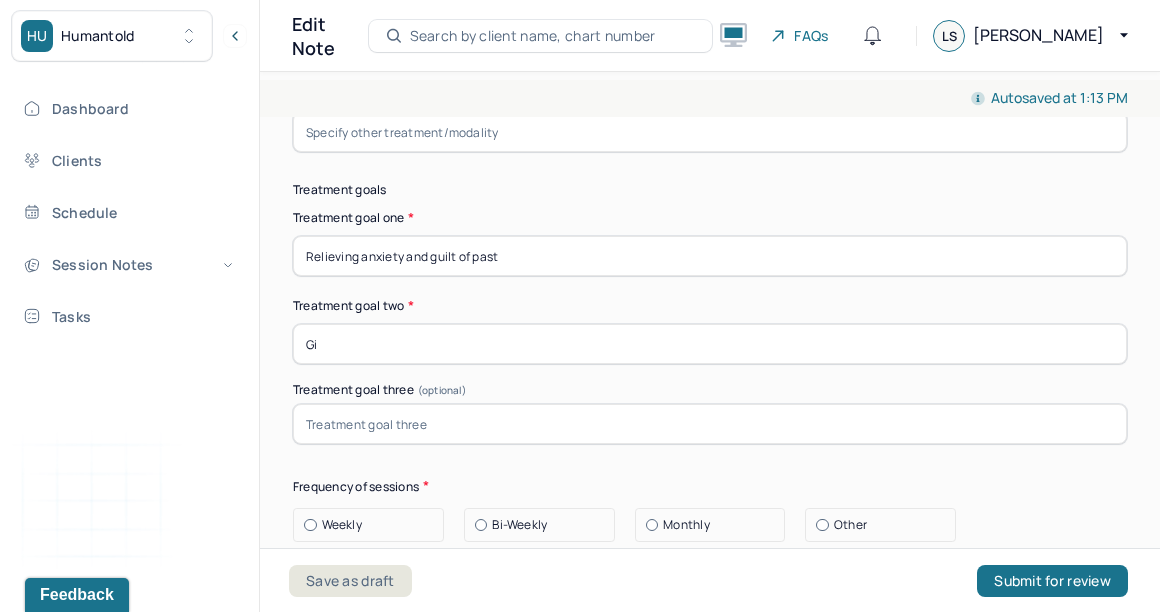 type on "G" 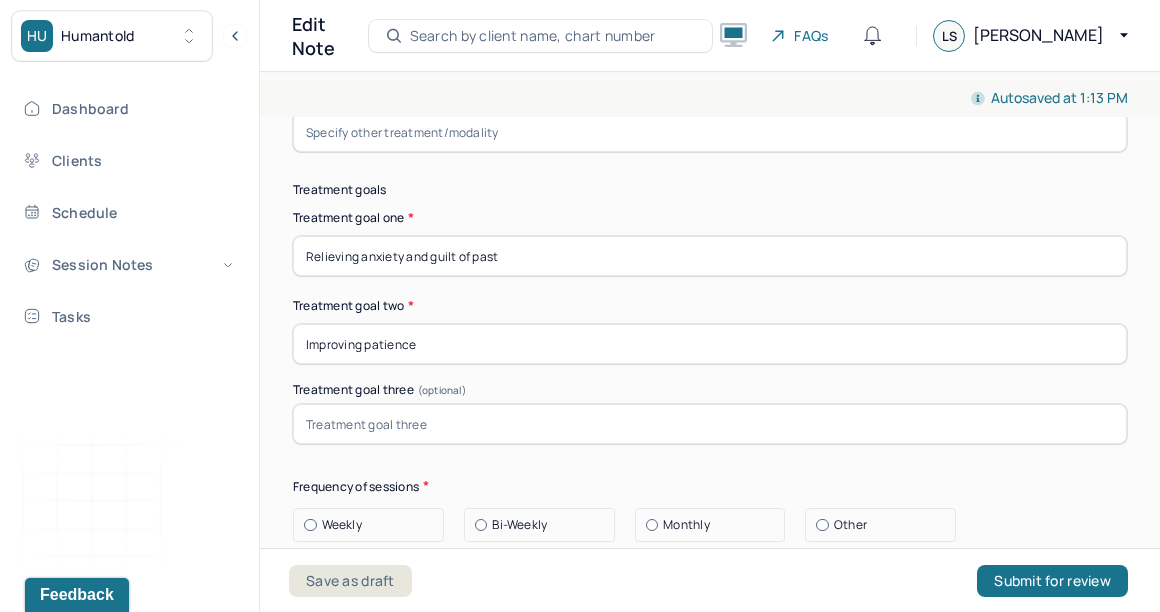 type on "Improving patience" 